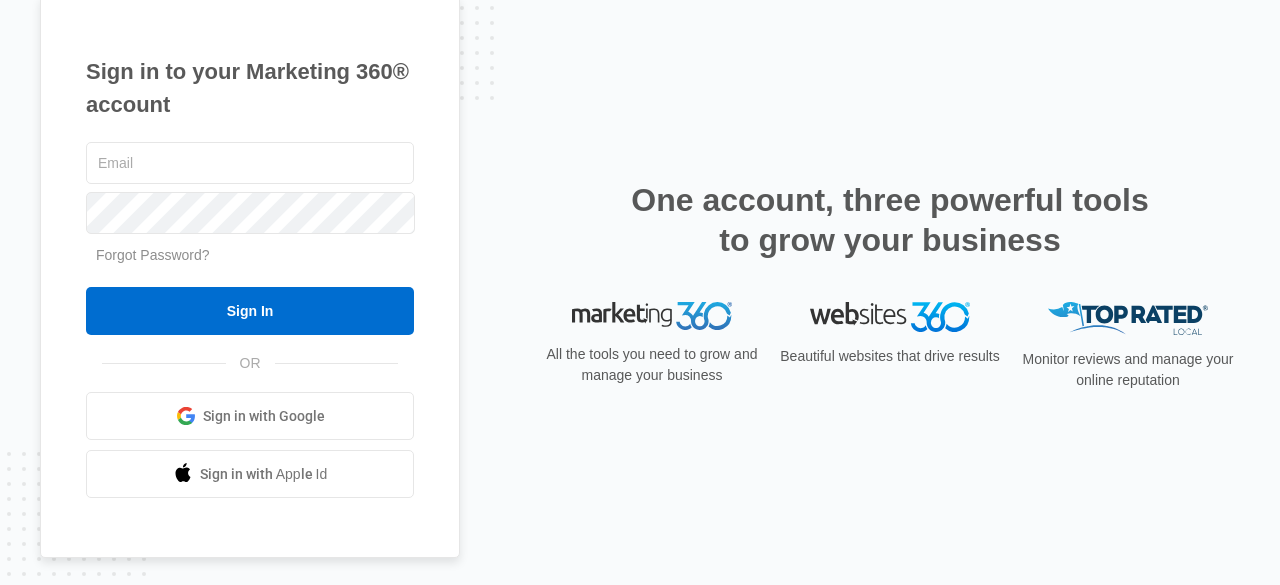 scroll, scrollTop: 0, scrollLeft: 0, axis: both 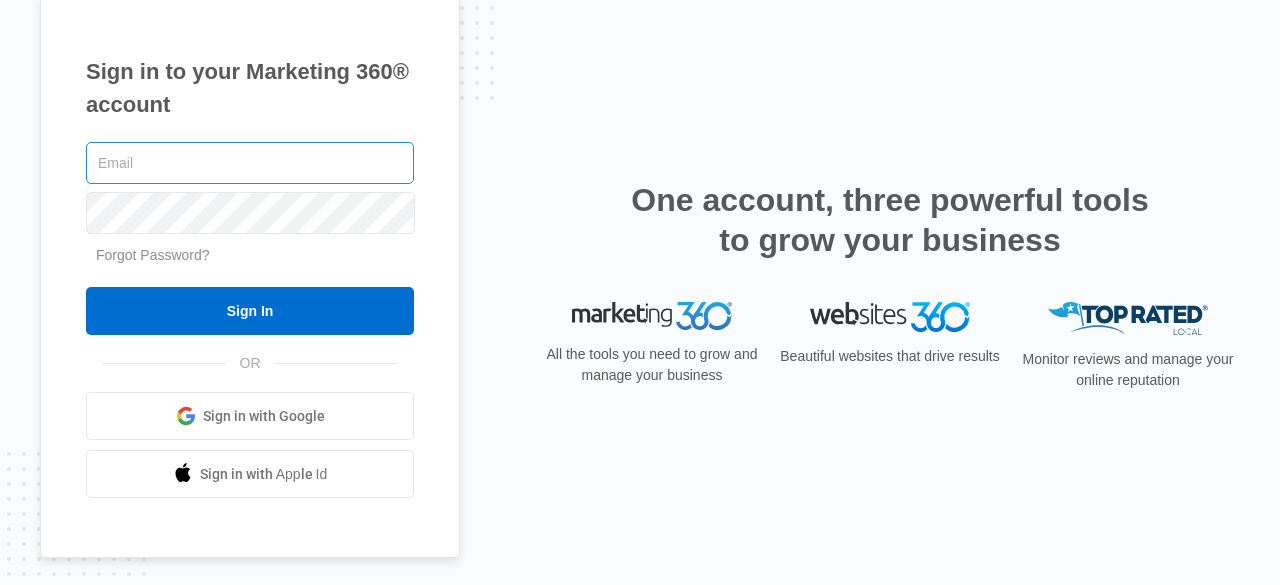 click at bounding box center [250, 163] 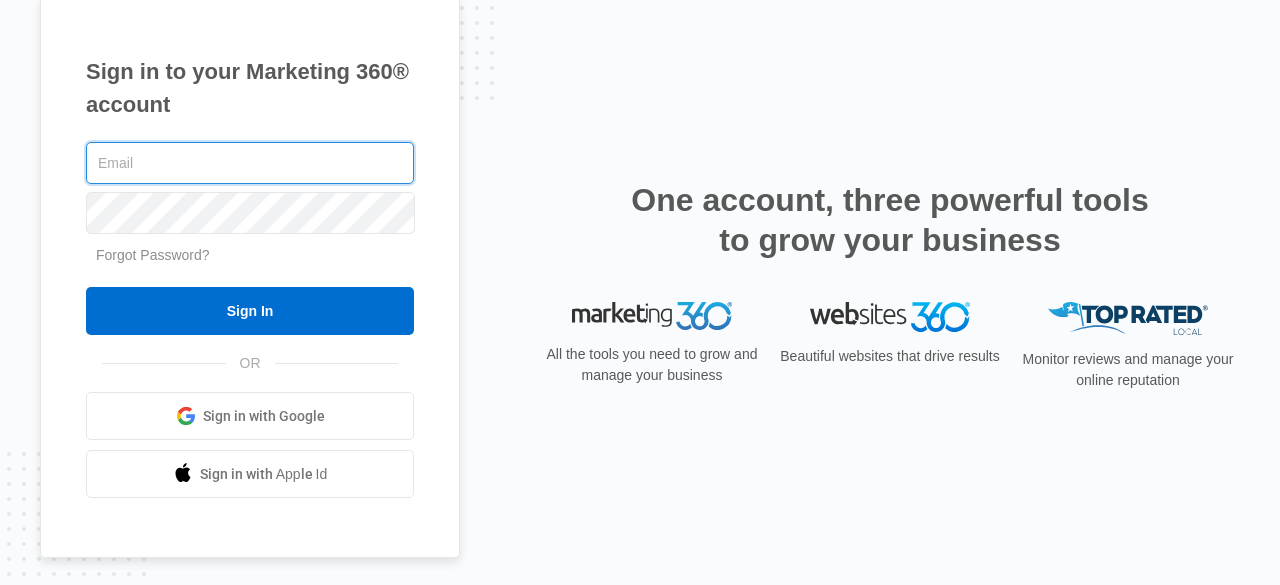 type on "[EMAIL]" 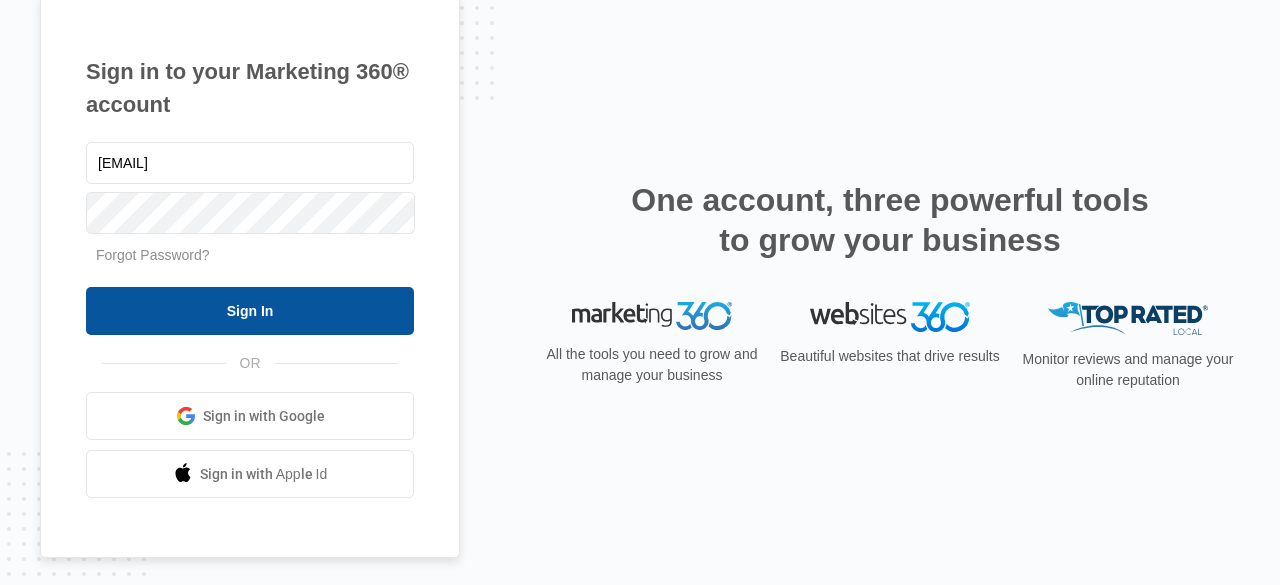 click on "Sign In" at bounding box center [250, 311] 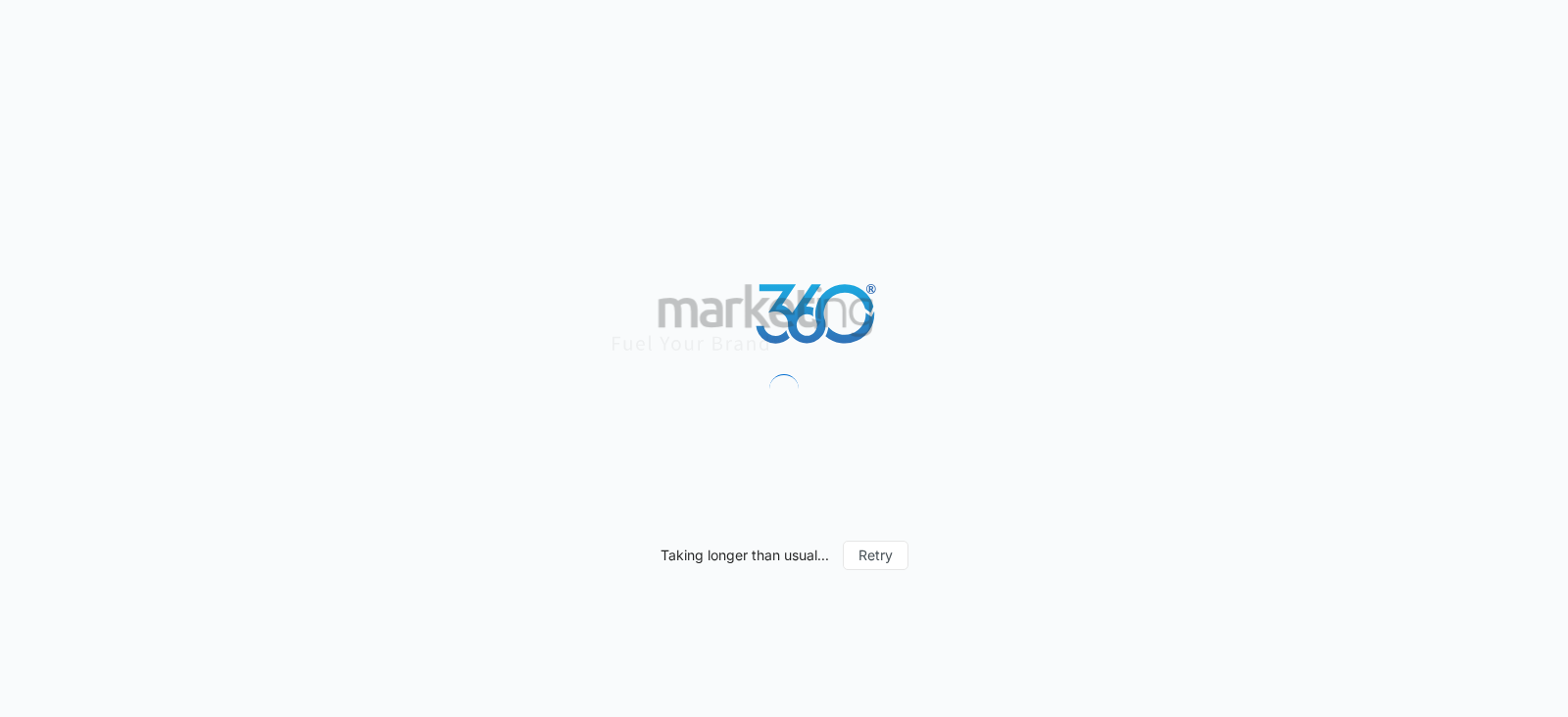 scroll, scrollTop: 0, scrollLeft: 0, axis: both 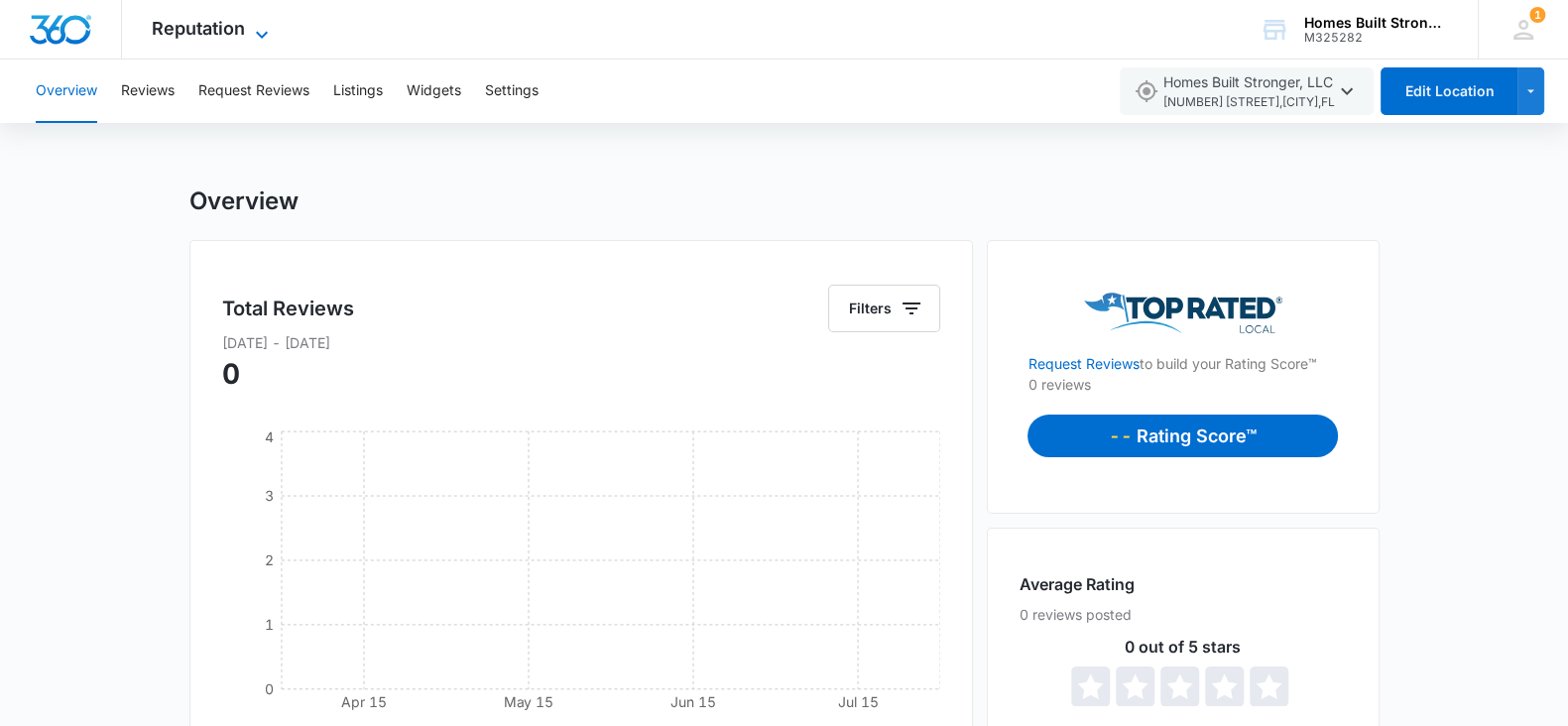 click on "Reputation" at bounding box center [198, 28] 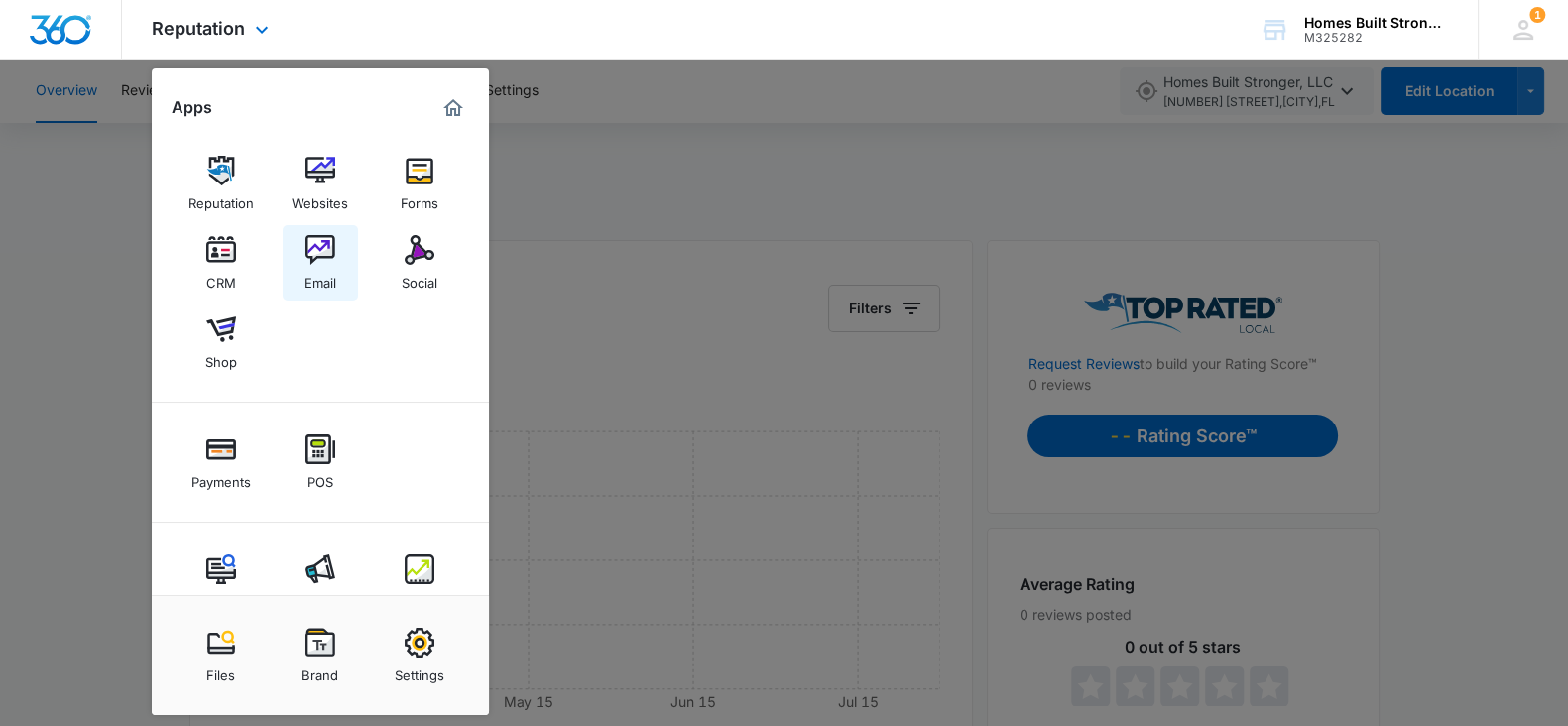 click at bounding box center [320, 250] 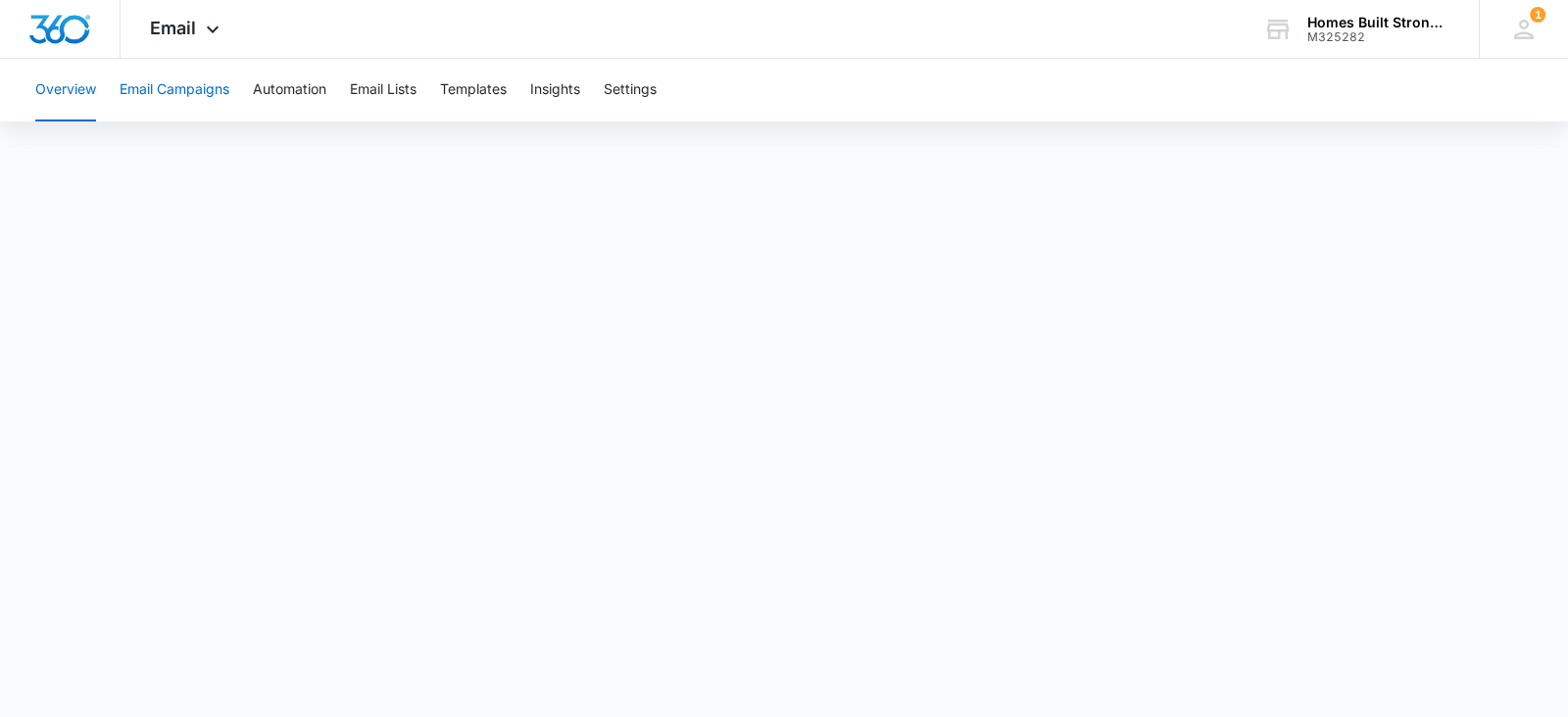 click on "Email Campaigns" at bounding box center [174, 90] 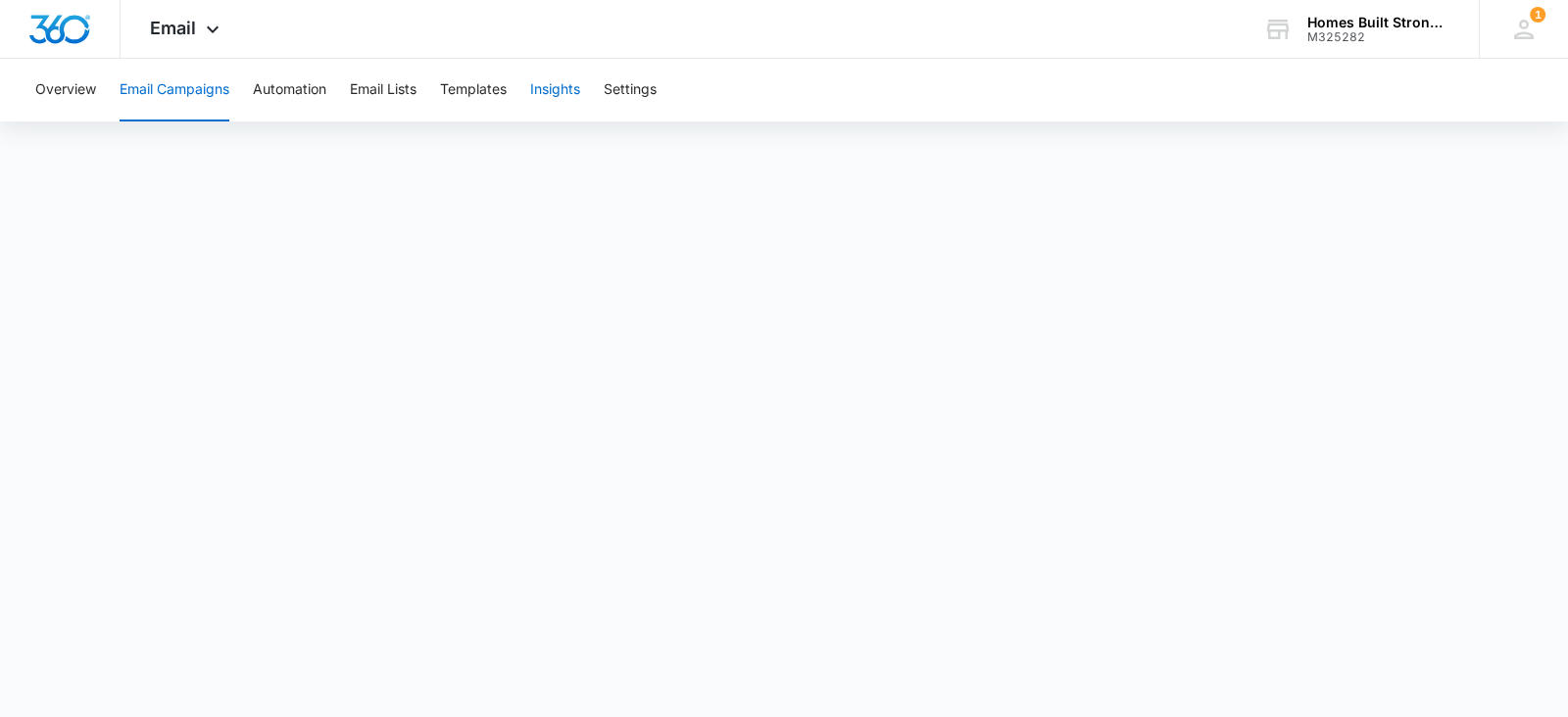click on "Insights" at bounding box center (555, 90) 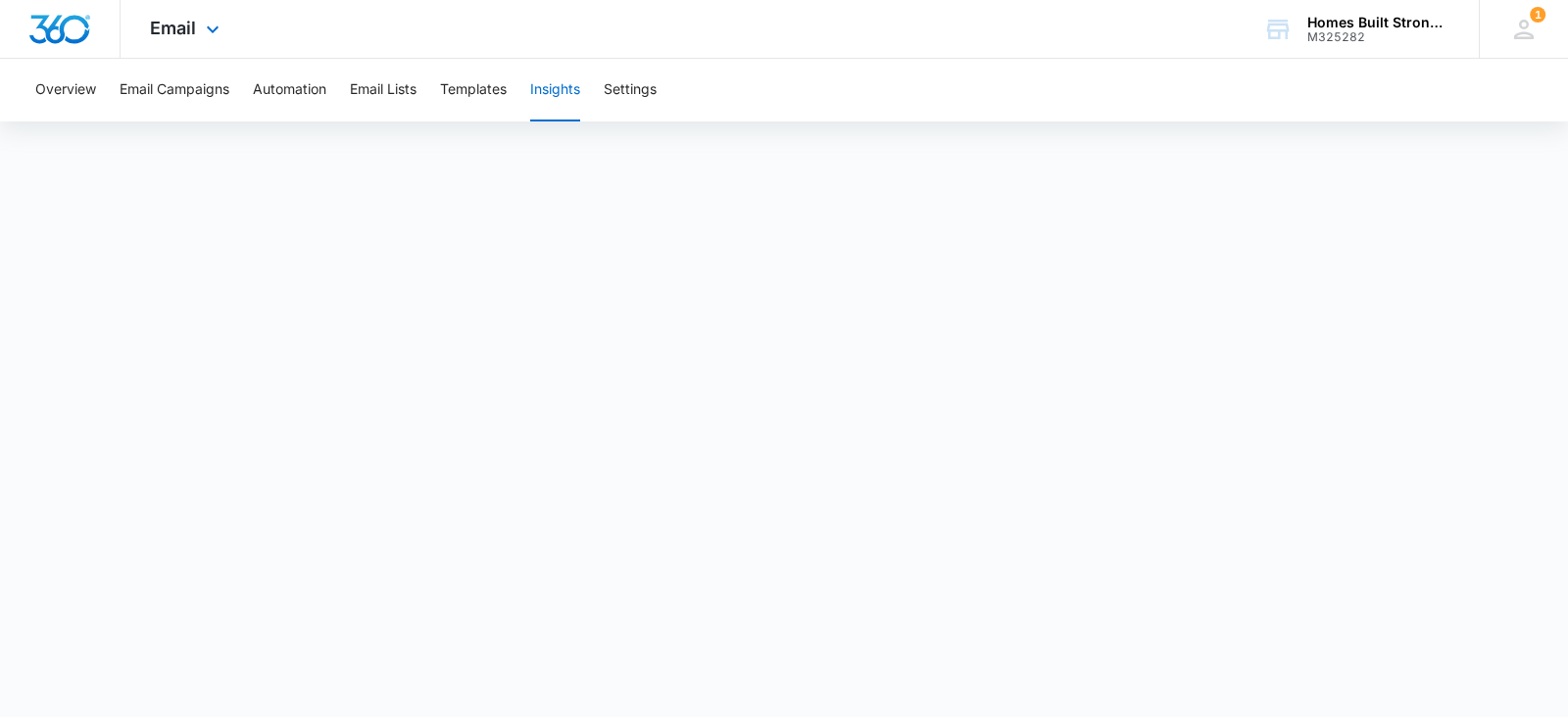 click on "Email Apps Reputation Websites Forms CRM Email Social Shop Payments POS Content Ads Intelligence Files Brand Settings" at bounding box center (187, 28) 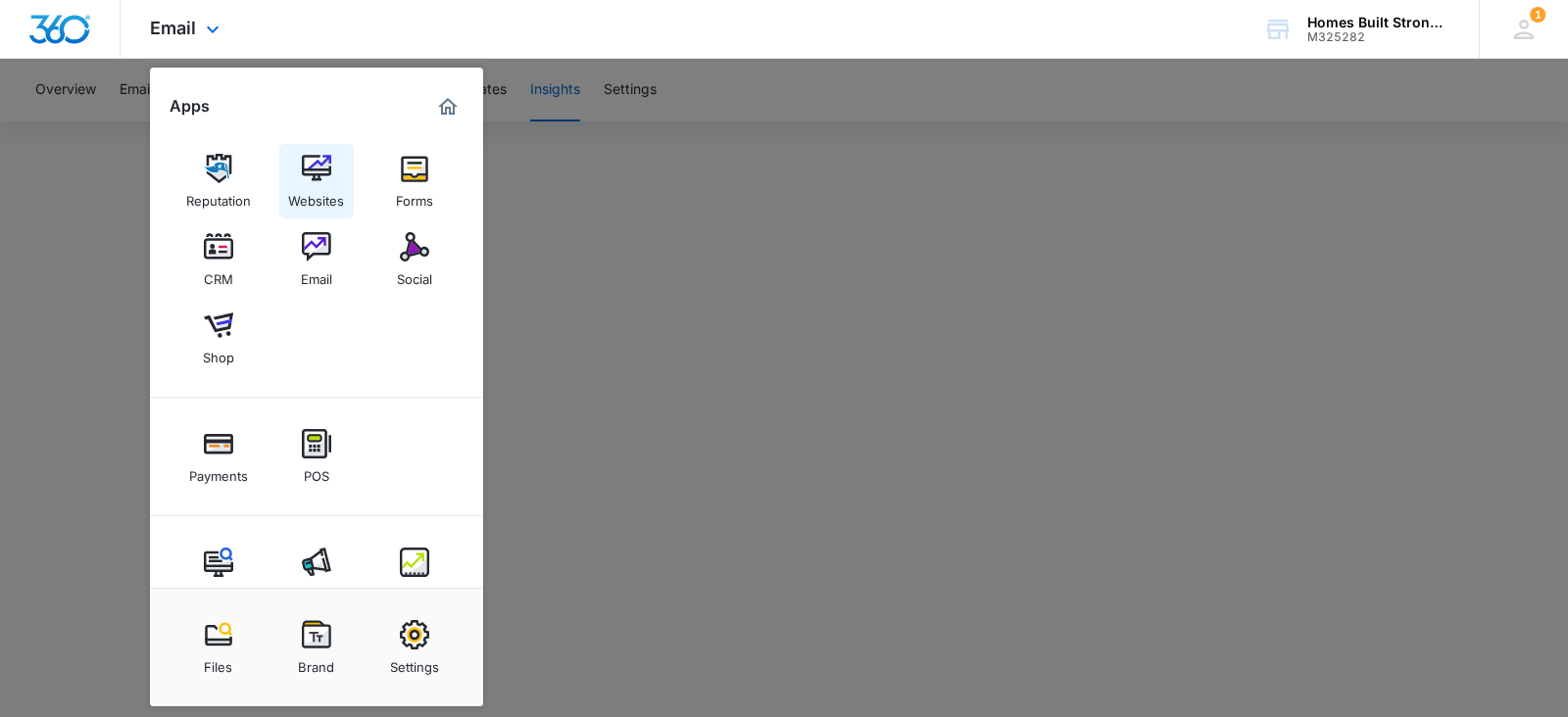 click at bounding box center (317, 168) 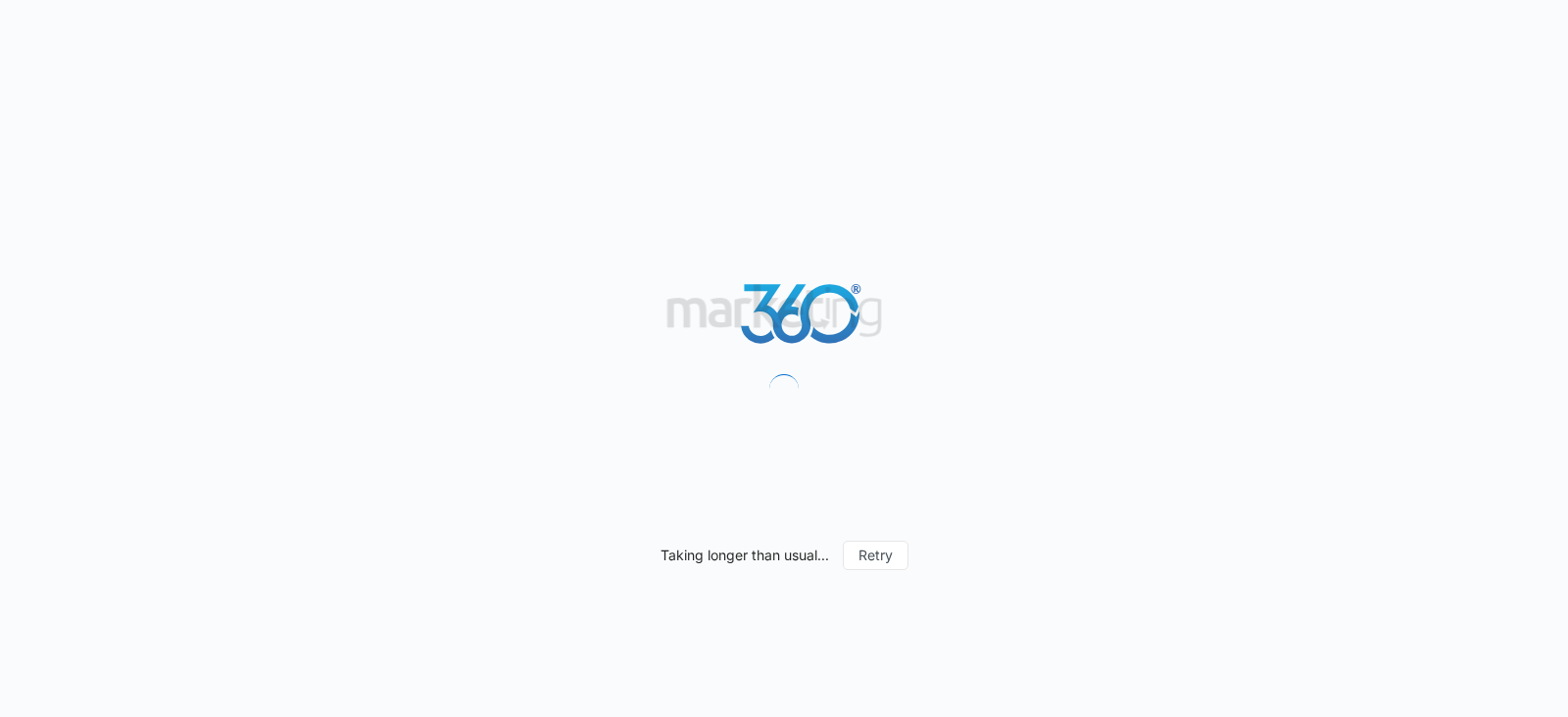 scroll, scrollTop: 0, scrollLeft: 0, axis: both 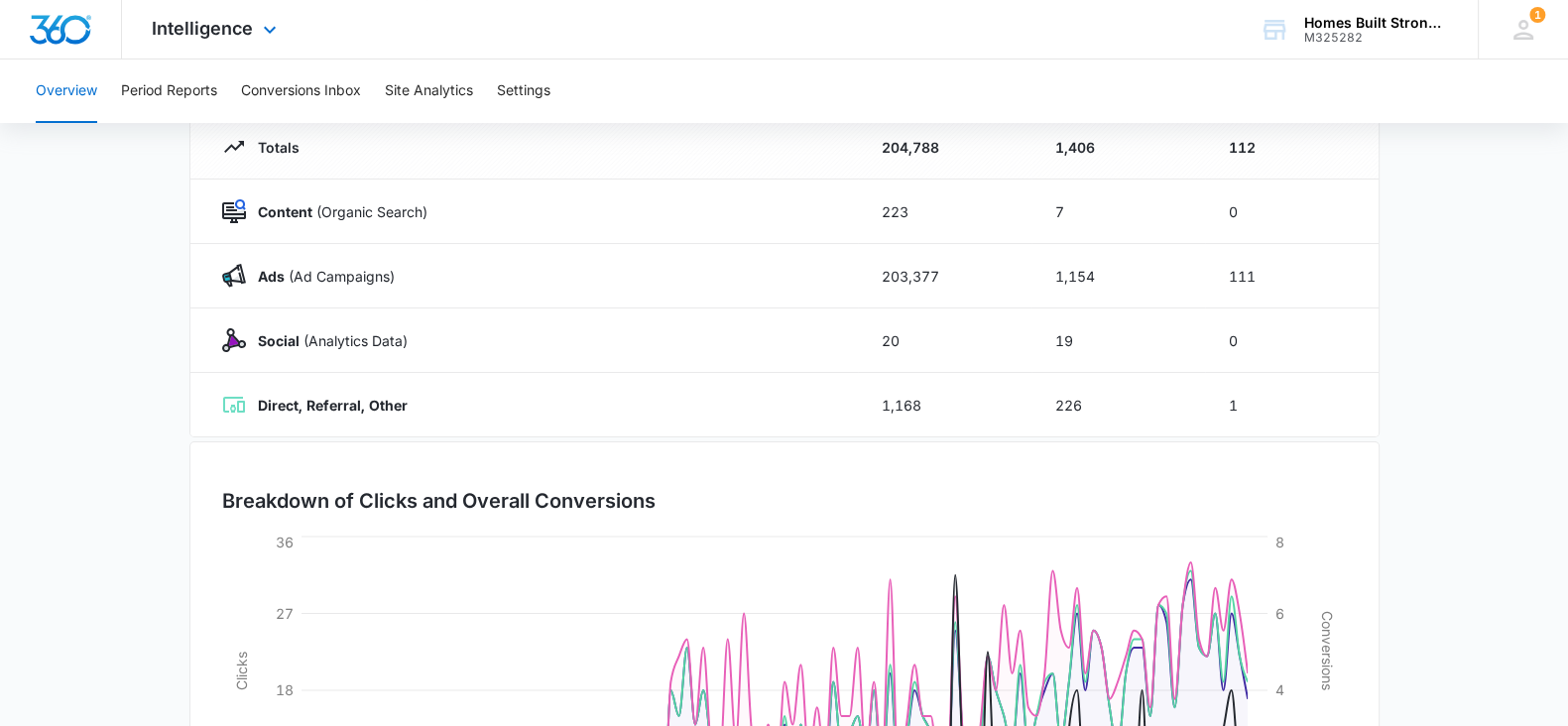 click on "Intelligence Apps Reputation Websites Forms CRM Email Social Shop Payments POS Content Ads Intelligence Files Brand Settings" at bounding box center [216, 29] 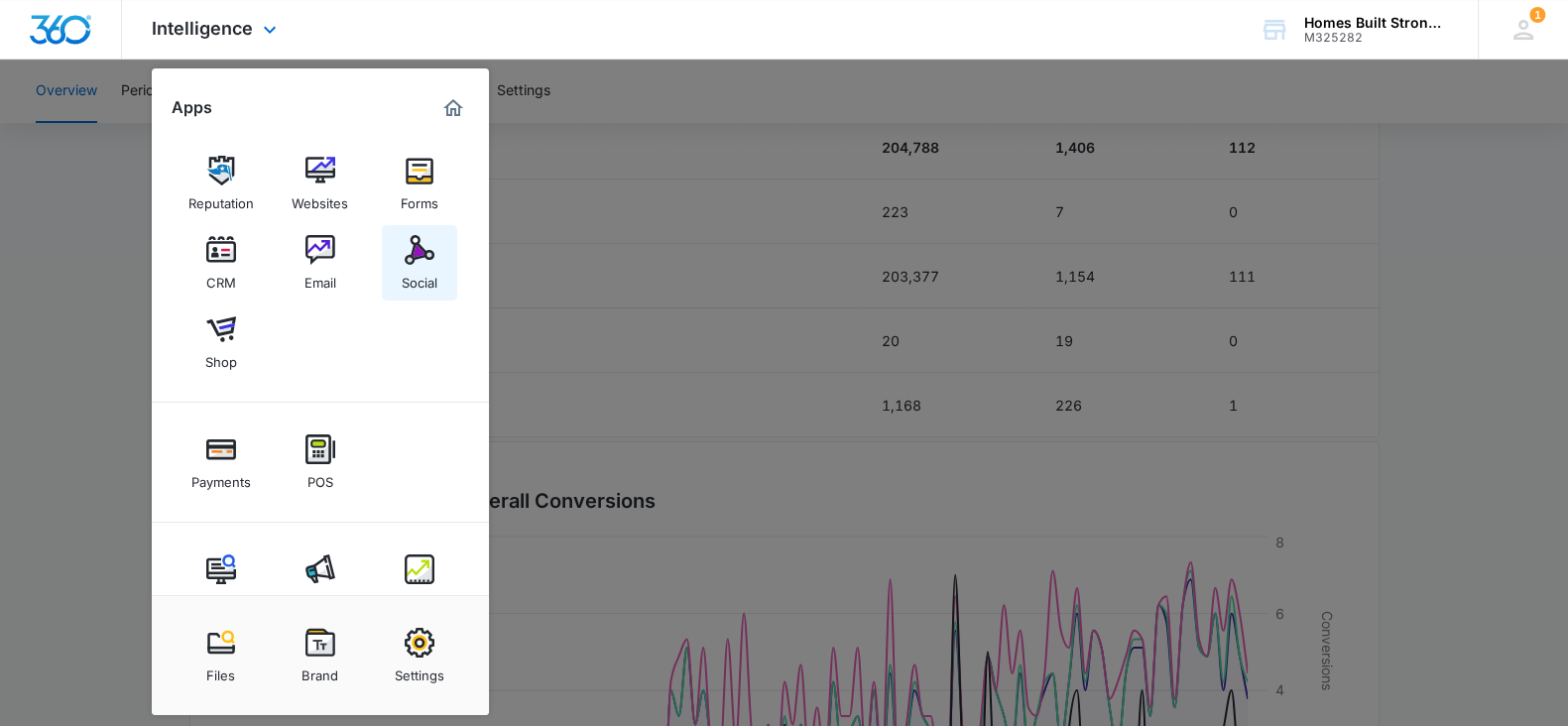 click at bounding box center (420, 250) 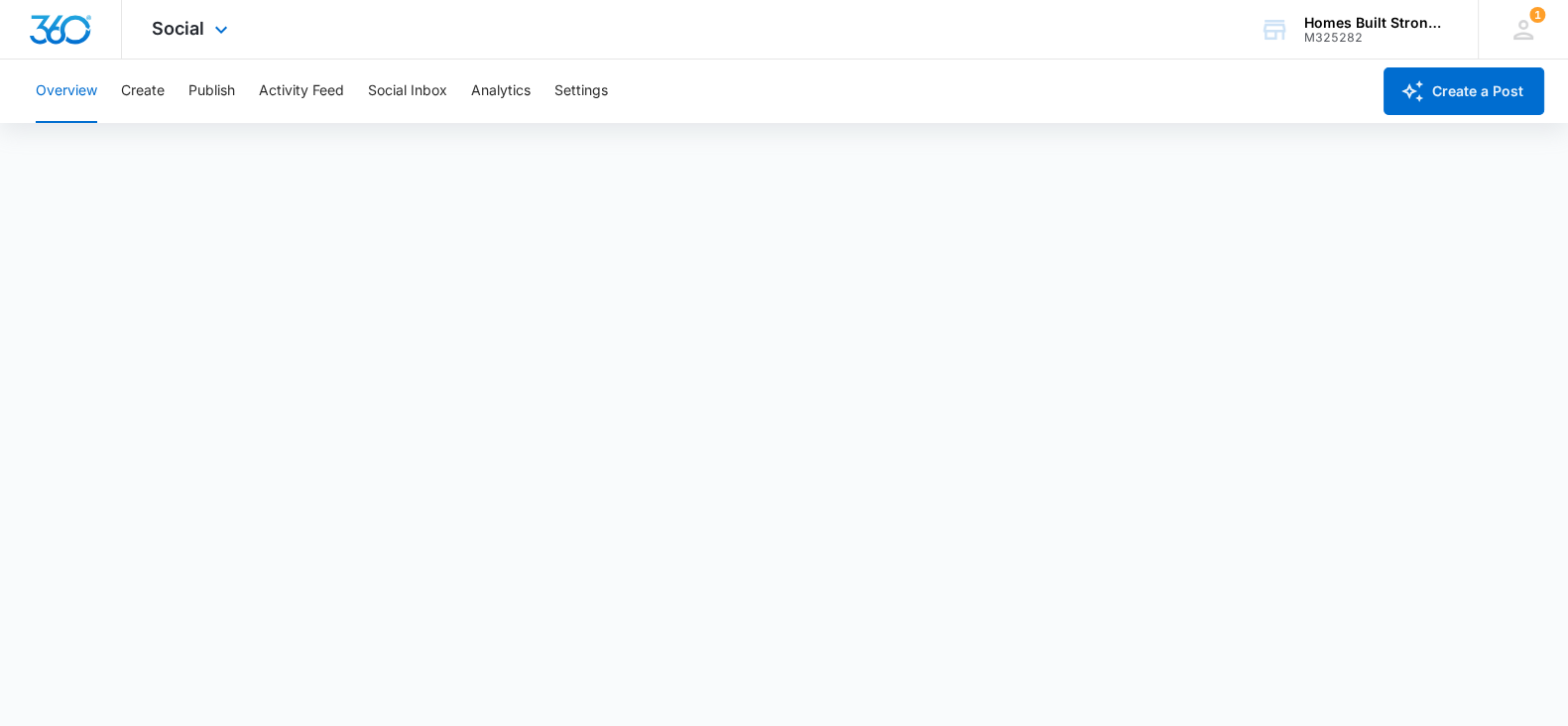 scroll, scrollTop: 5, scrollLeft: 0, axis: vertical 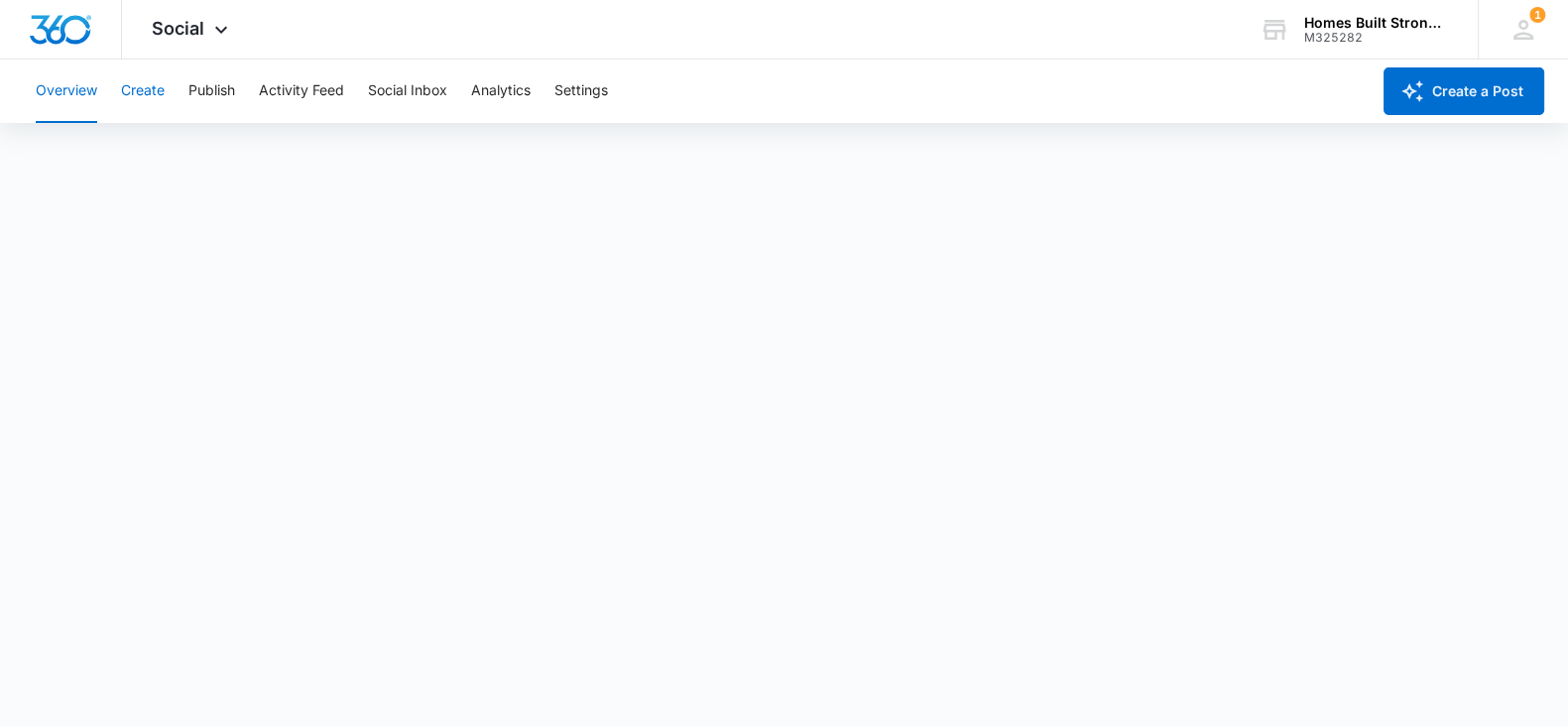 click on "Create" at bounding box center (143, 91) 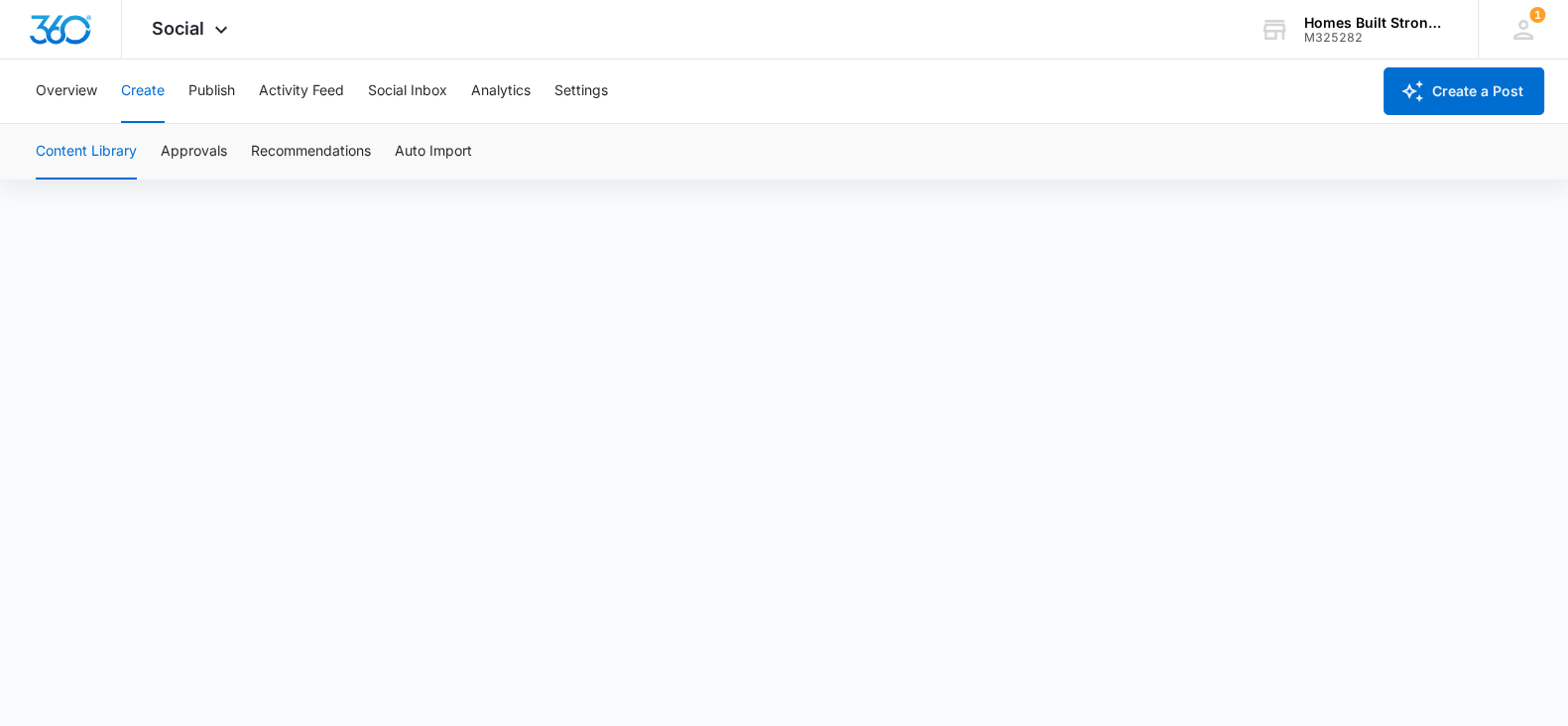 scroll, scrollTop: 0, scrollLeft: 0, axis: both 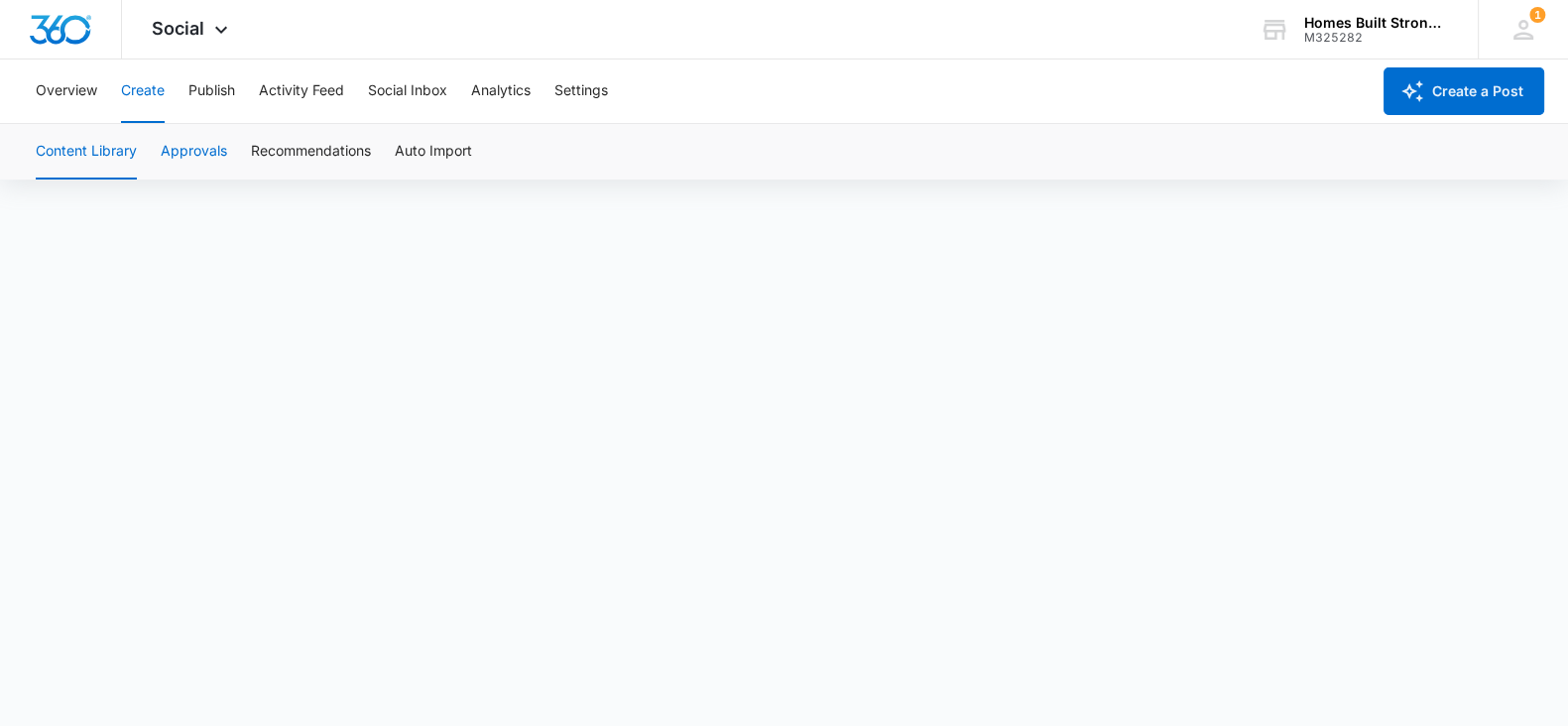 click on "Approvals" at bounding box center [193, 152] 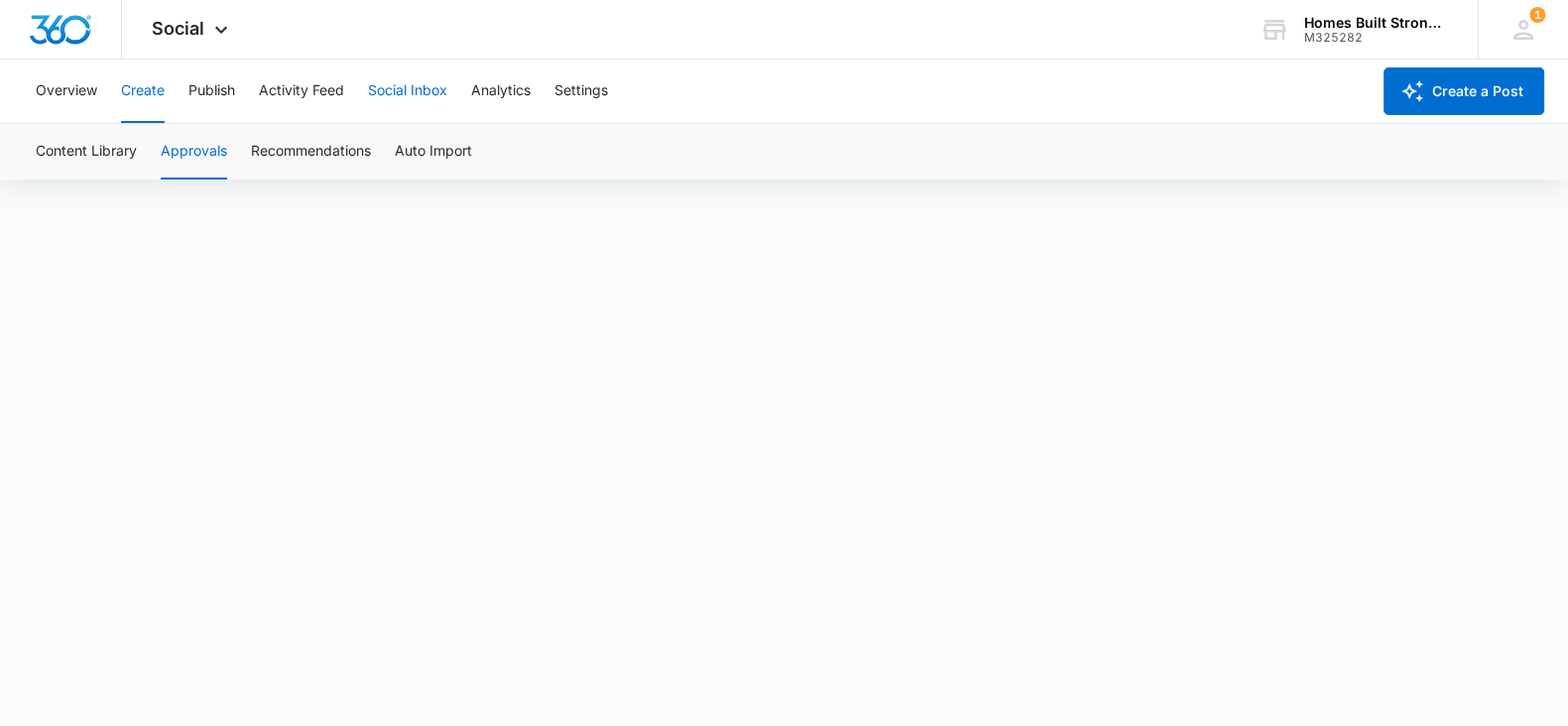 click on "Social Inbox" at bounding box center [408, 91] 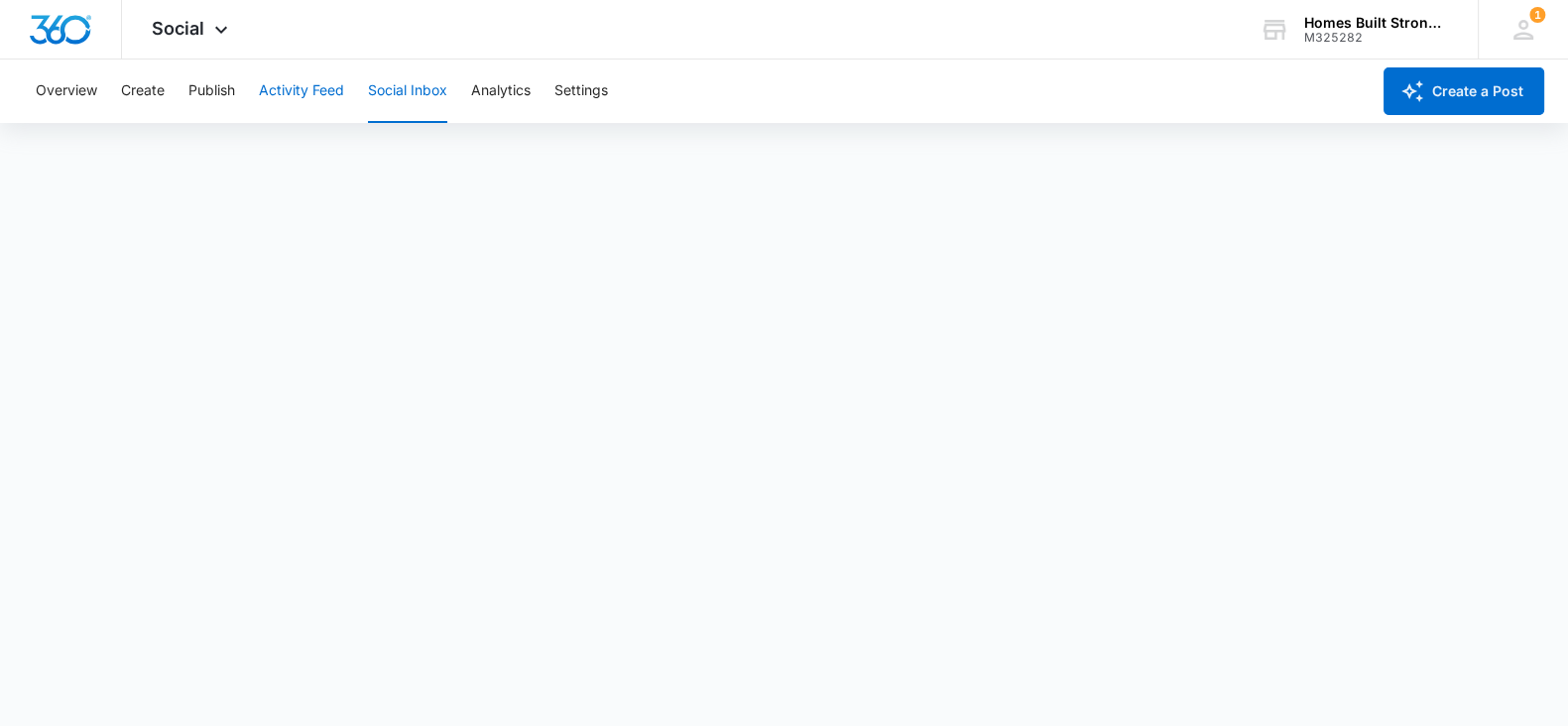 click on "Activity Feed" at bounding box center [302, 91] 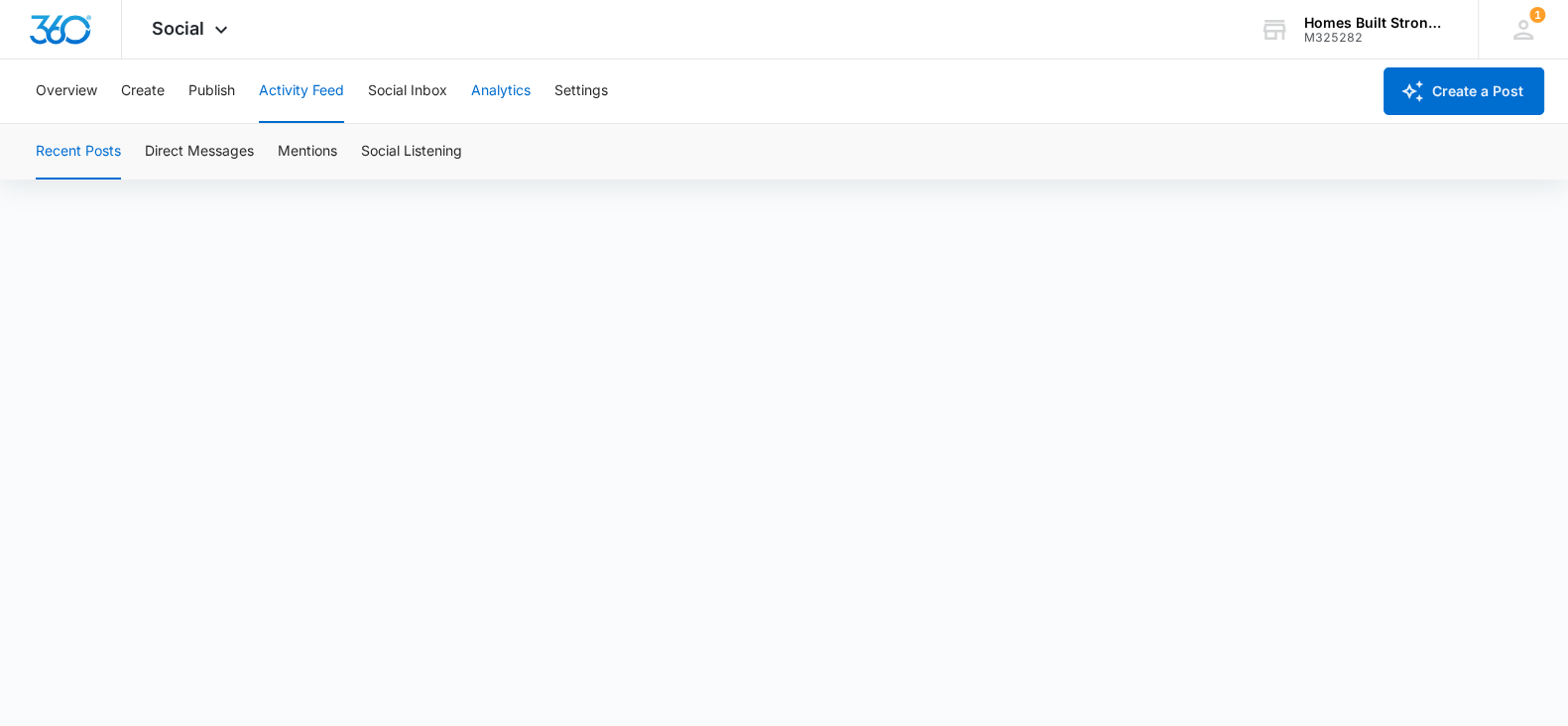 click on "Analytics" at bounding box center (501, 91) 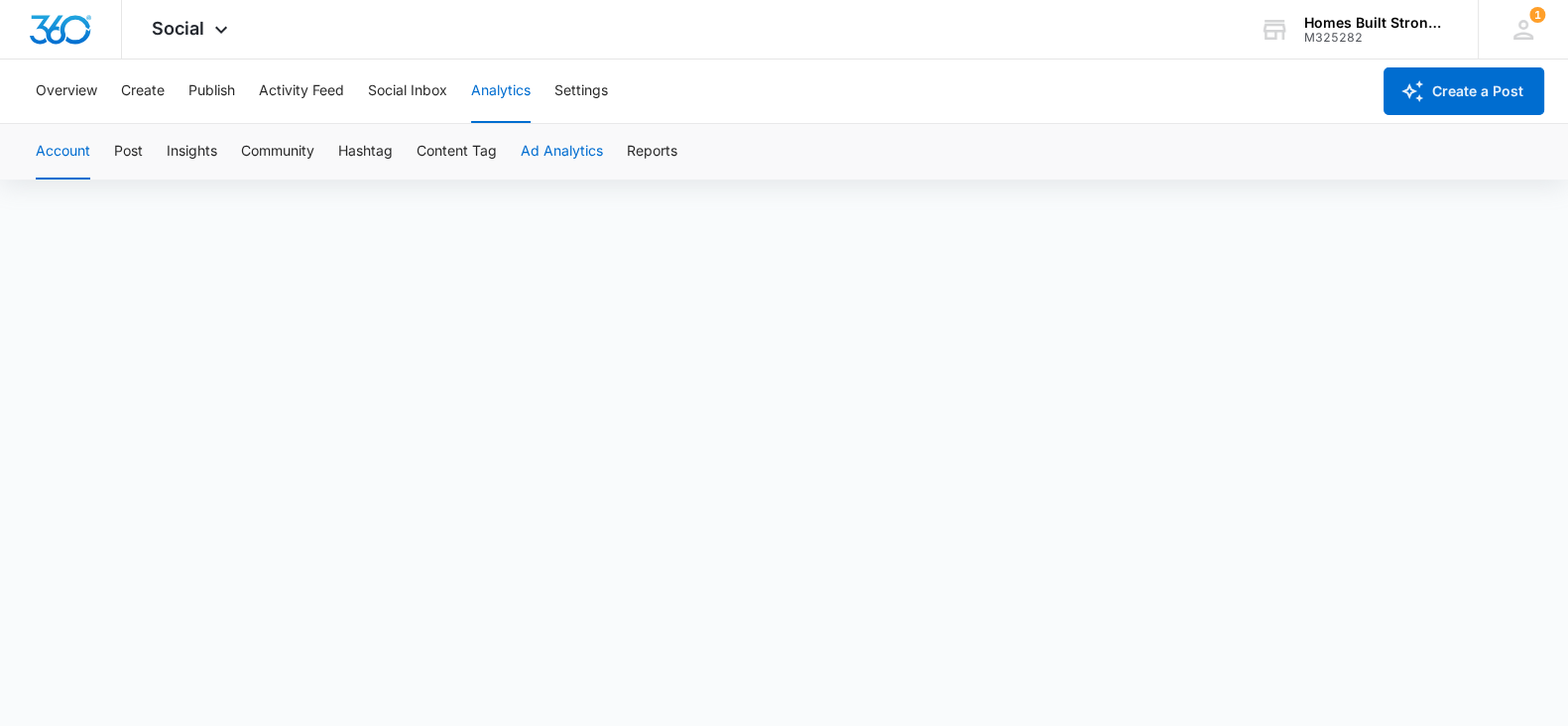 click on "Ad Analytics" at bounding box center (561, 152) 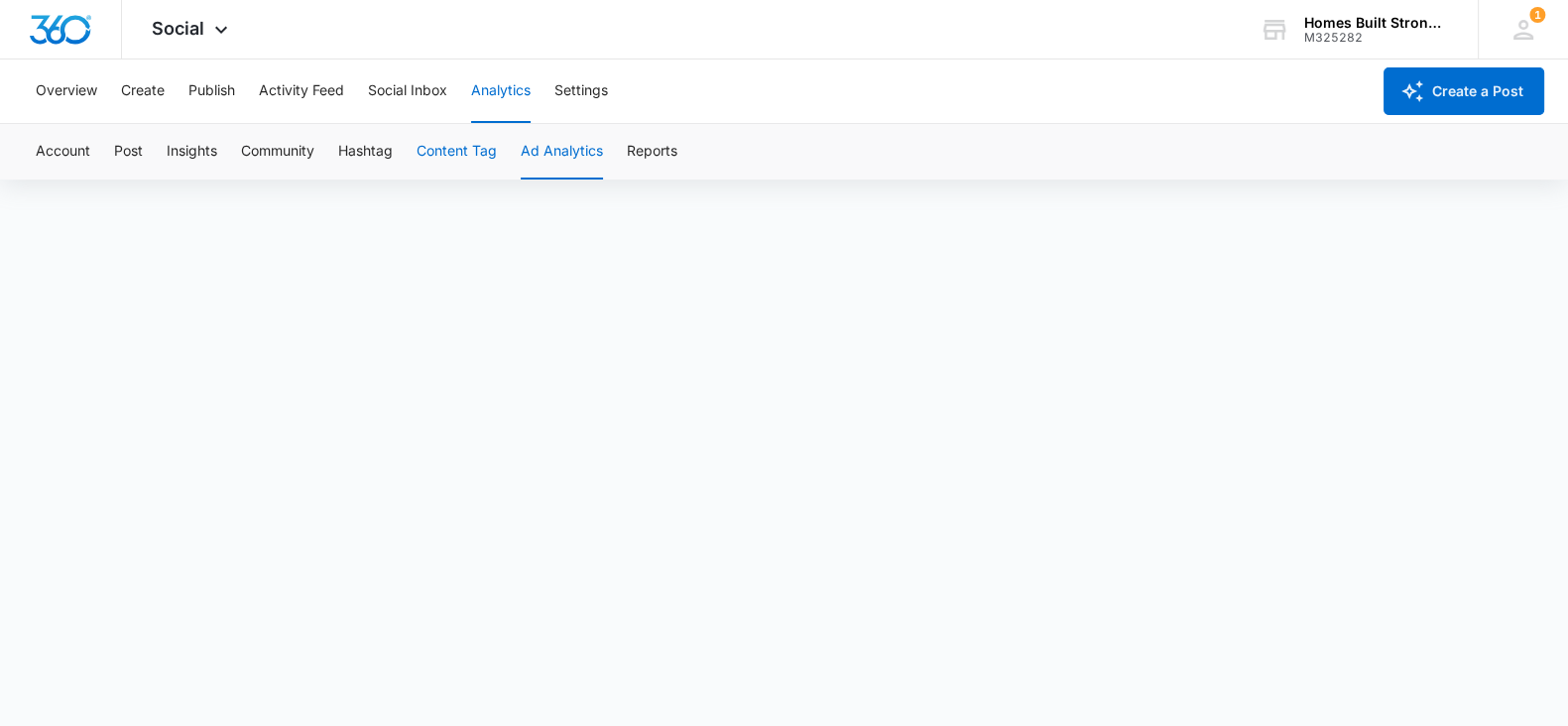 click on "Content Tag" at bounding box center (456, 152) 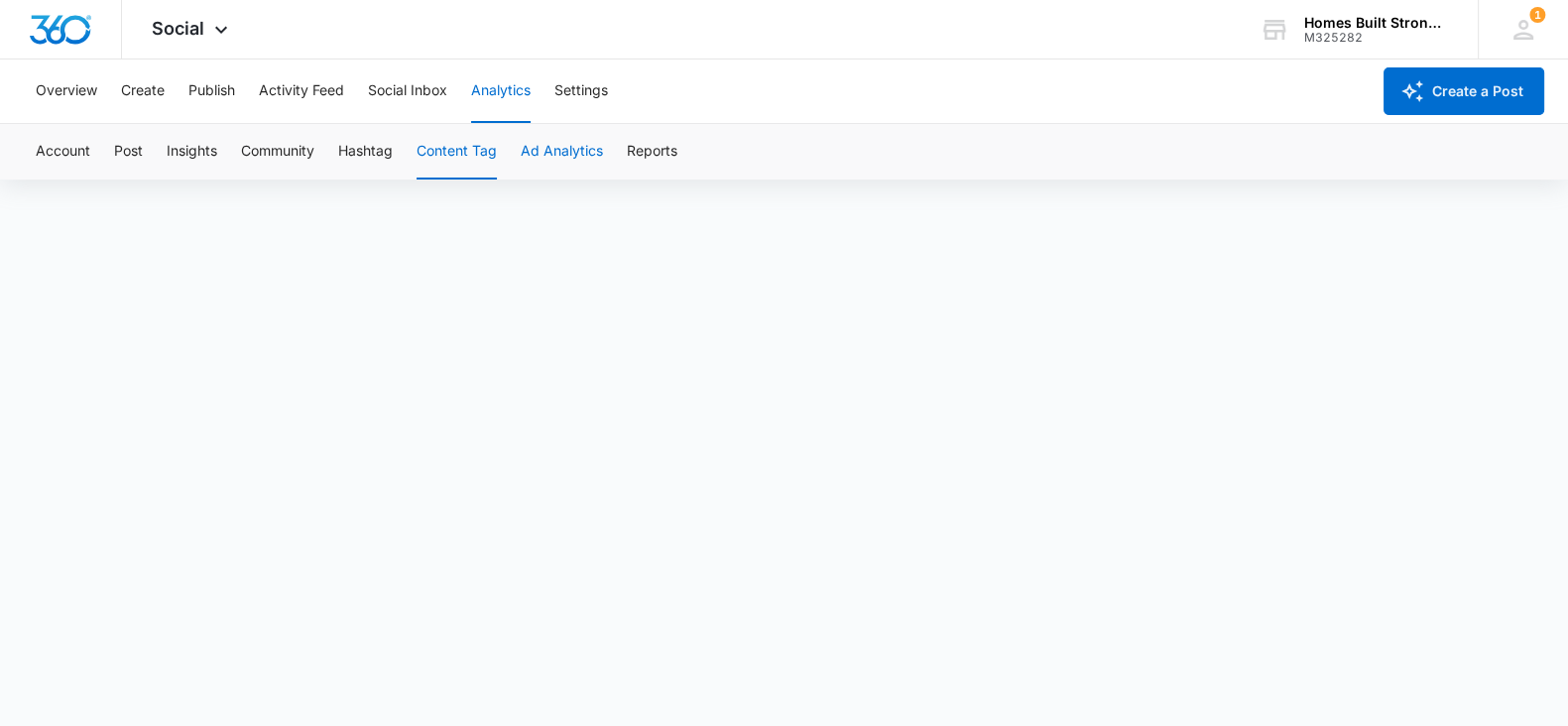 click on "Ad Analytics" at bounding box center [561, 152] 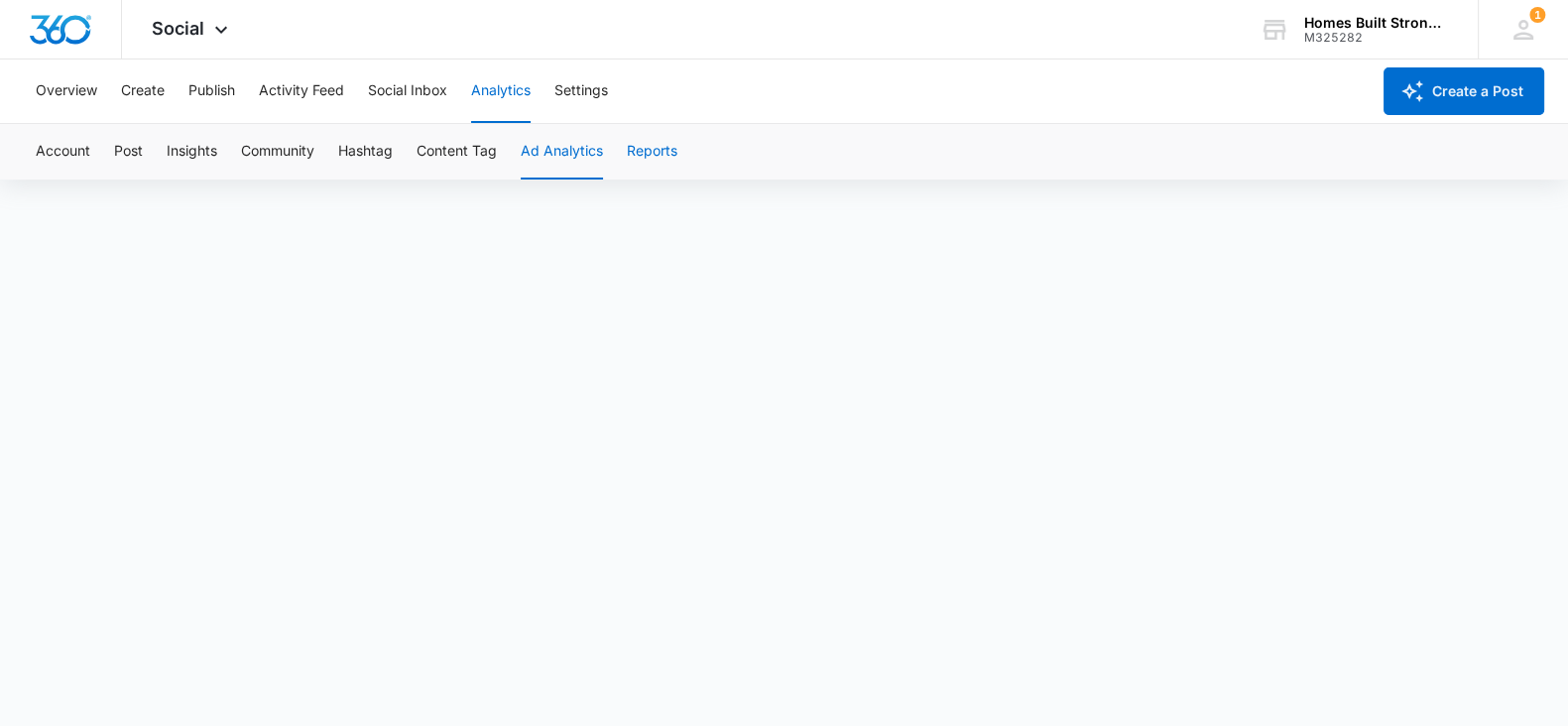 click on "Reports" at bounding box center [652, 152] 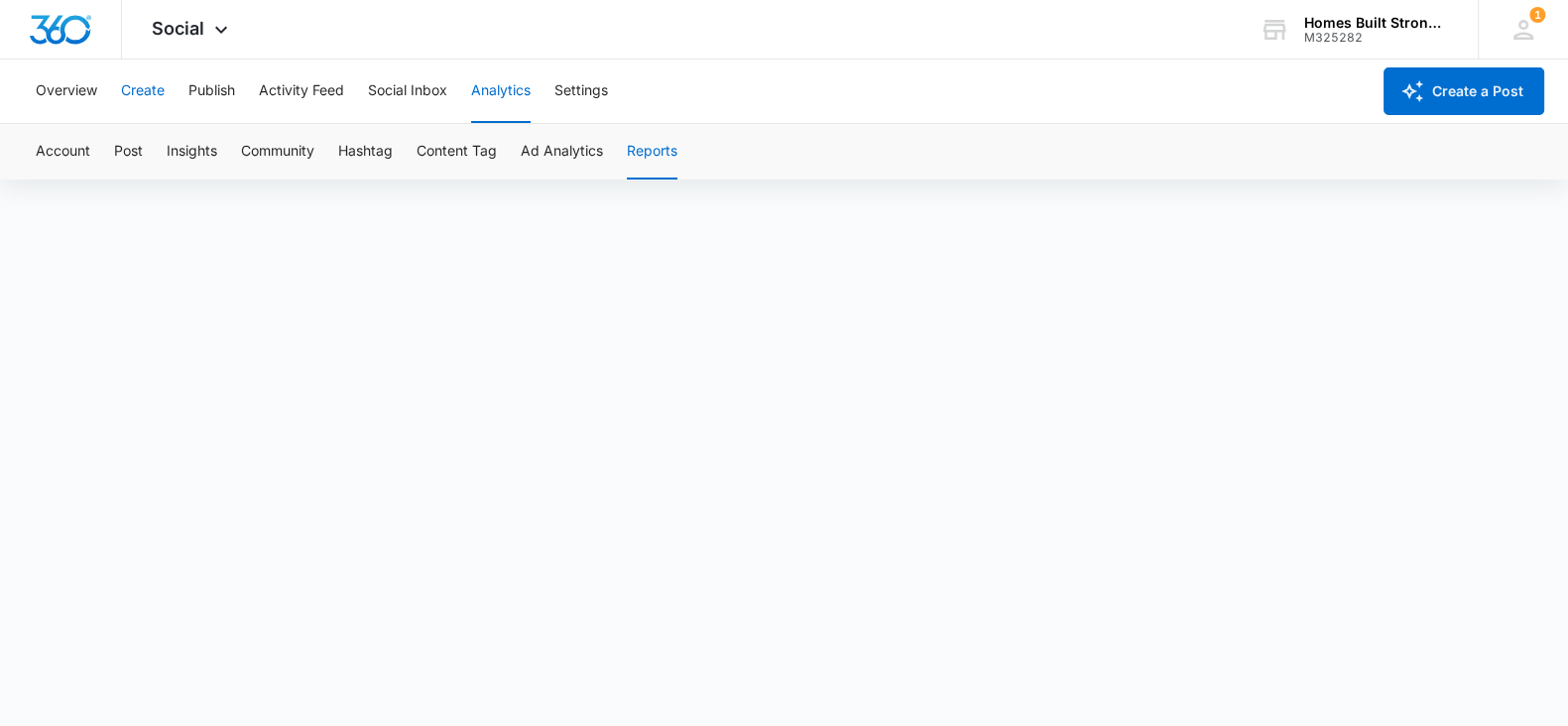 click on "Create" at bounding box center (143, 91) 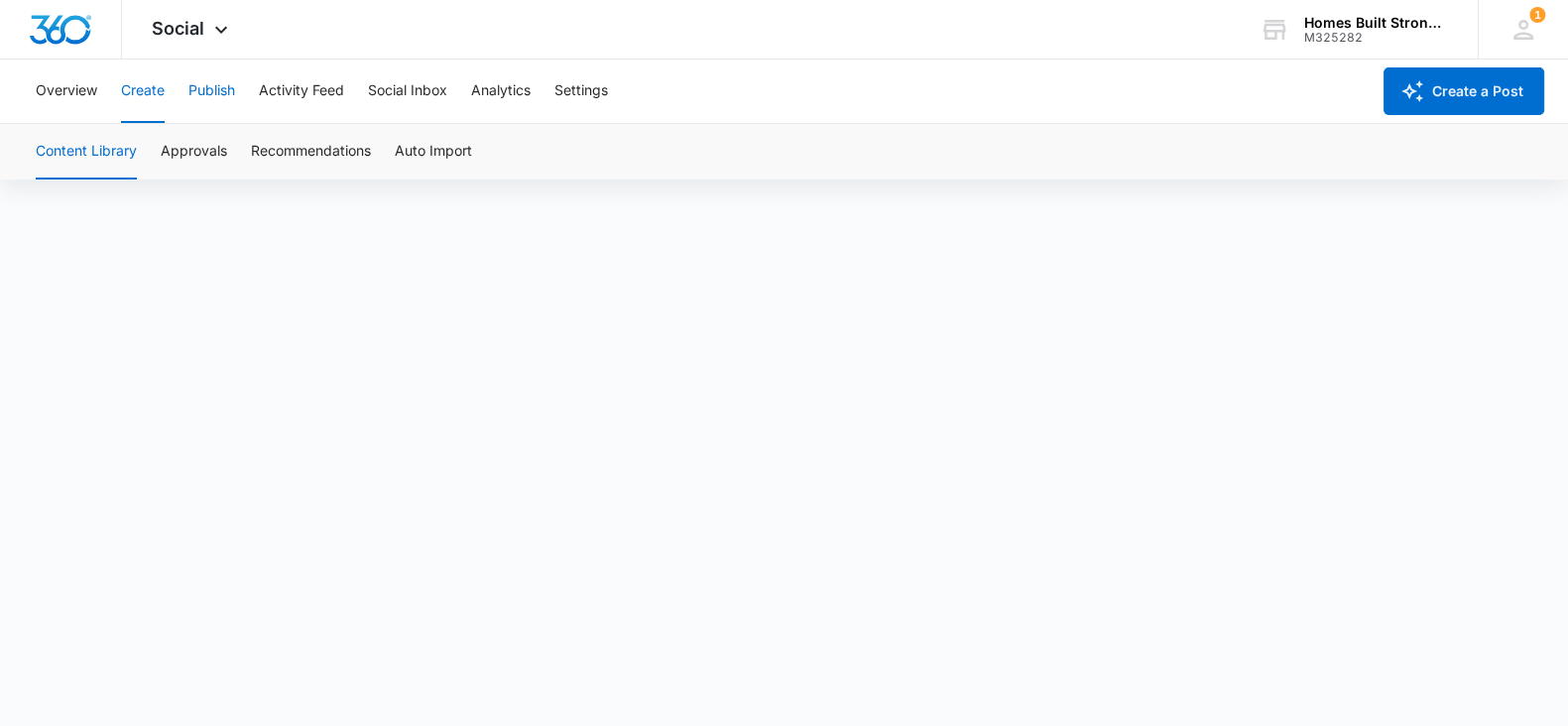 click on "Publish" at bounding box center [211, 91] 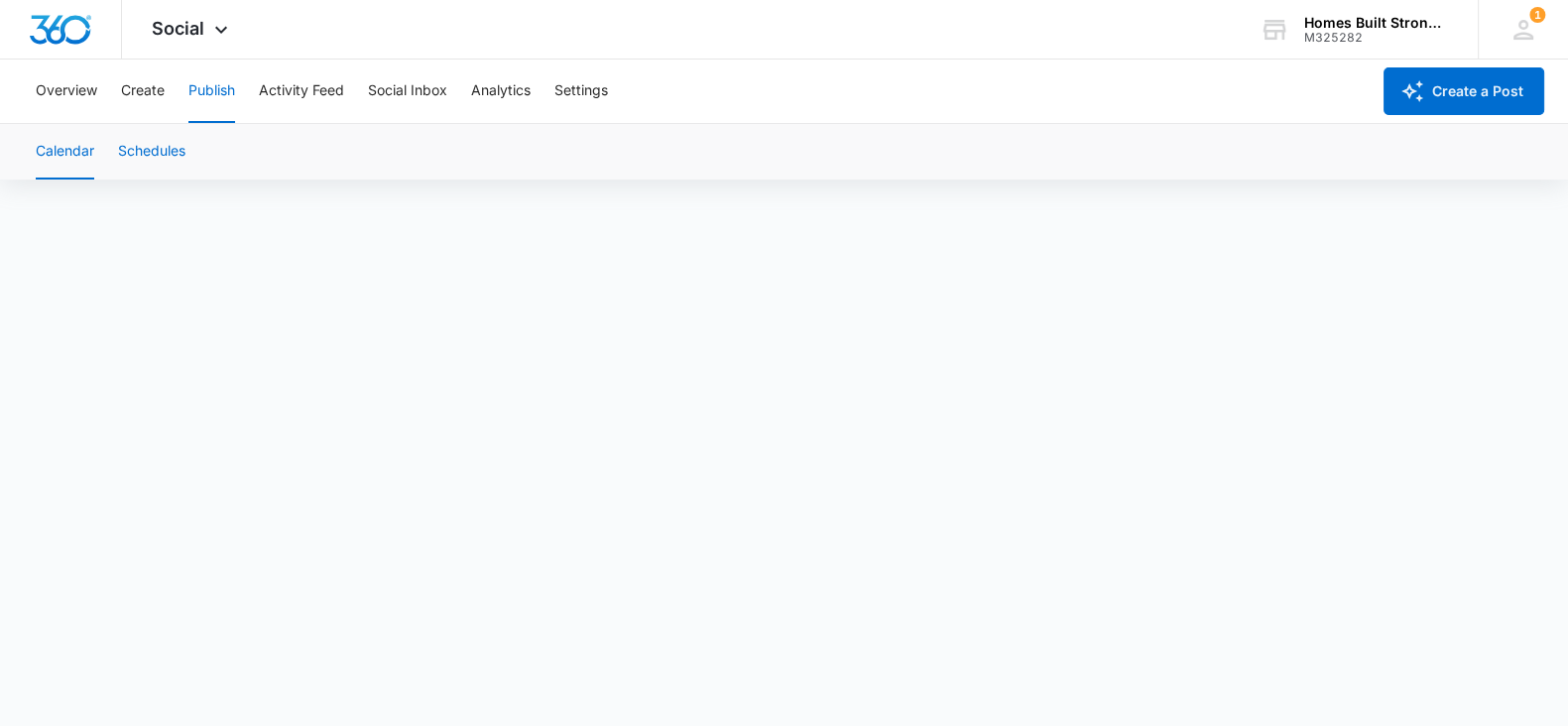 click on "Schedules" at bounding box center [152, 152] 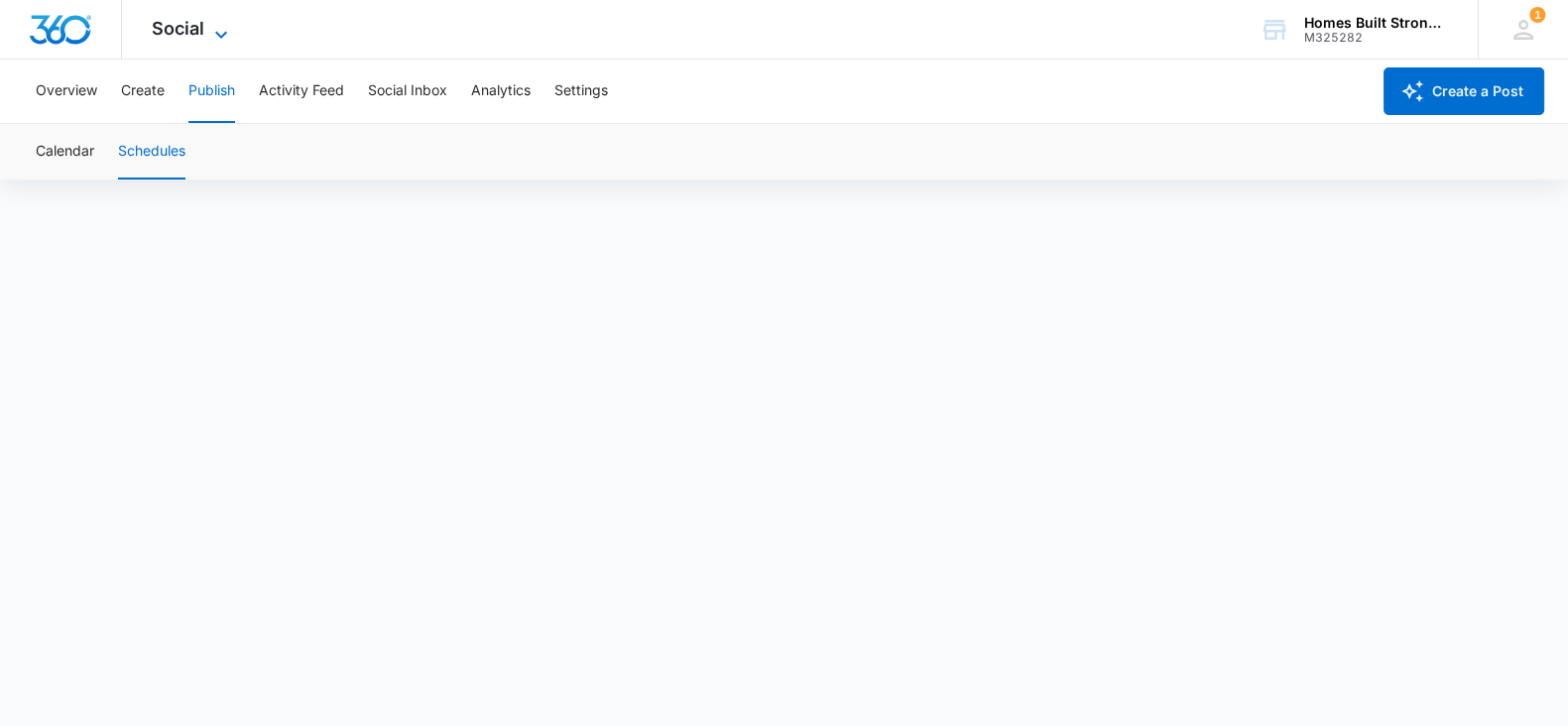 click 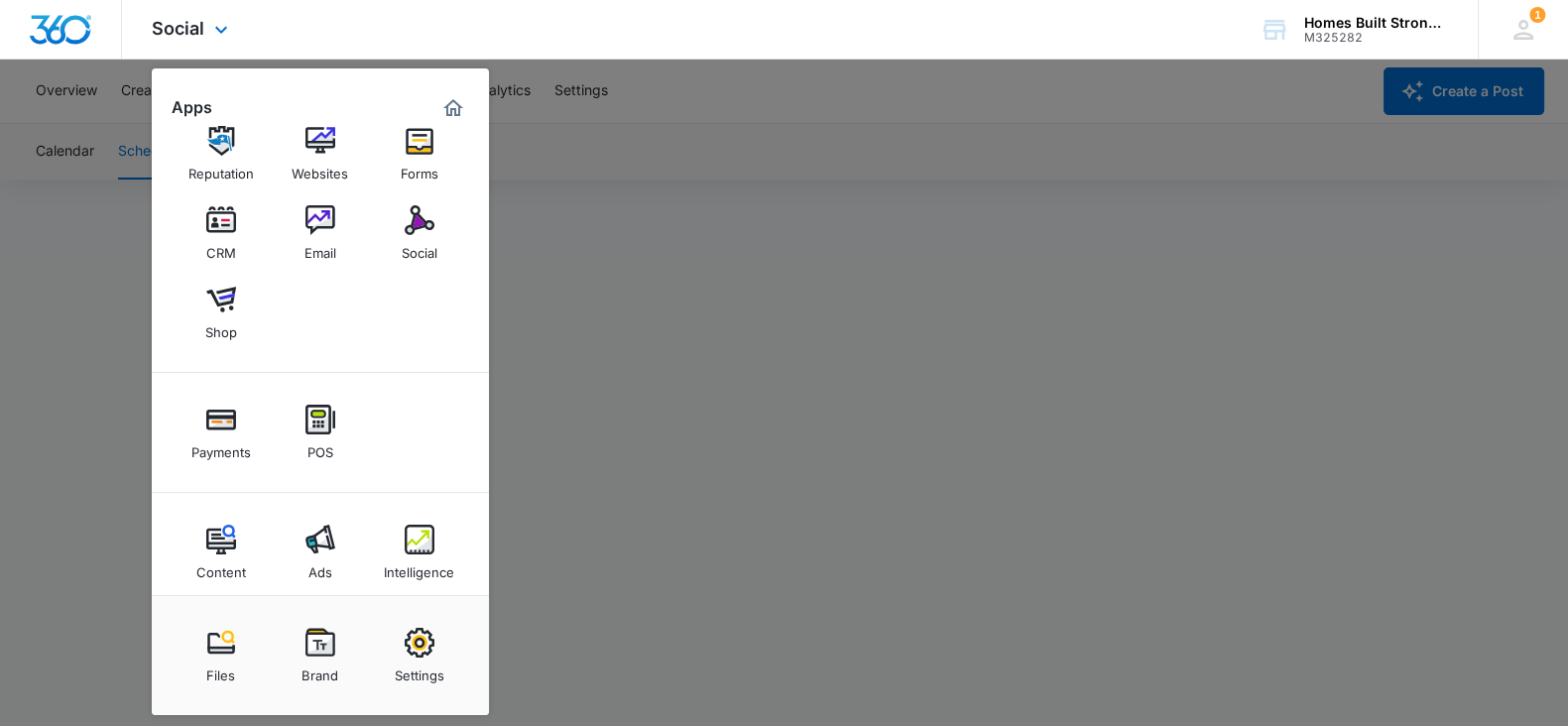 scroll, scrollTop: 47, scrollLeft: 0, axis: vertical 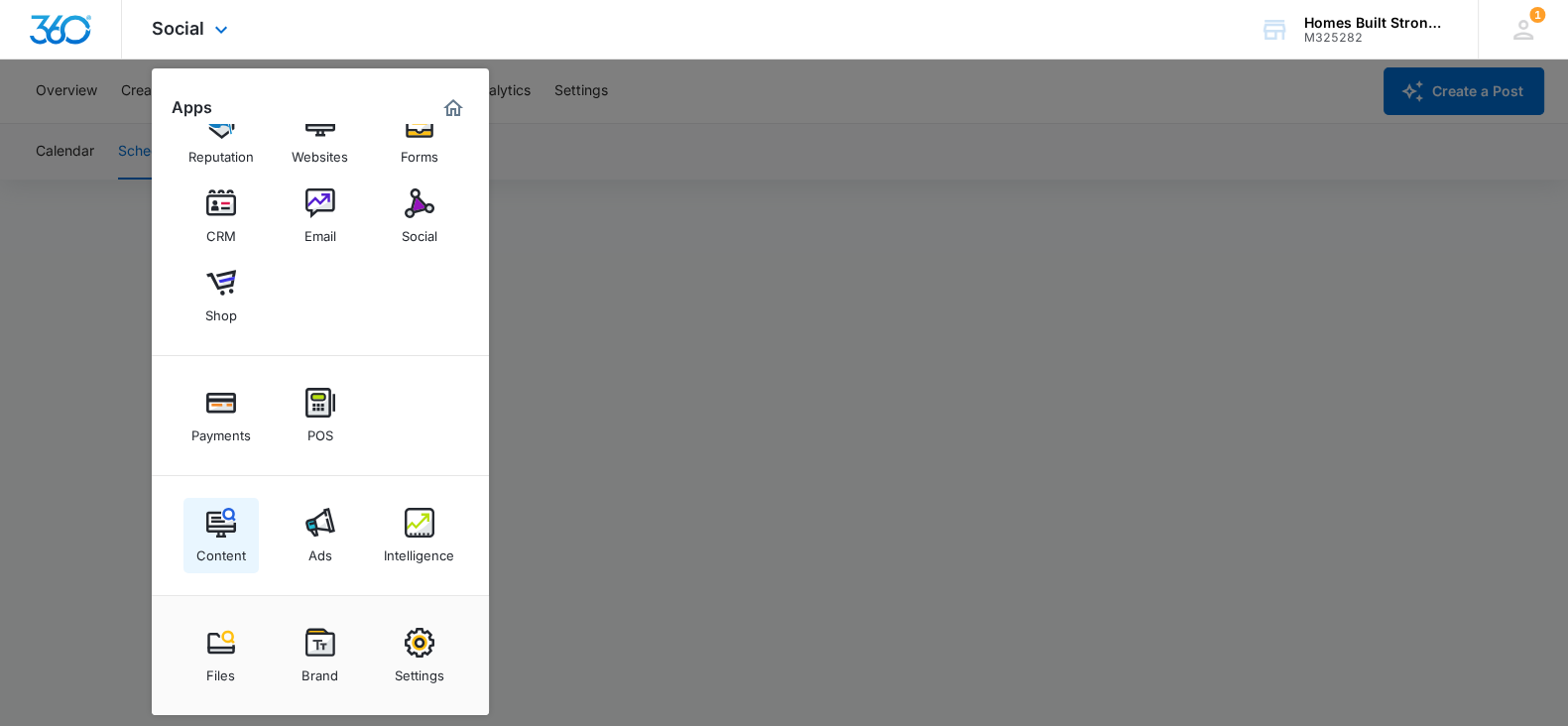 click at bounding box center (221, 523) 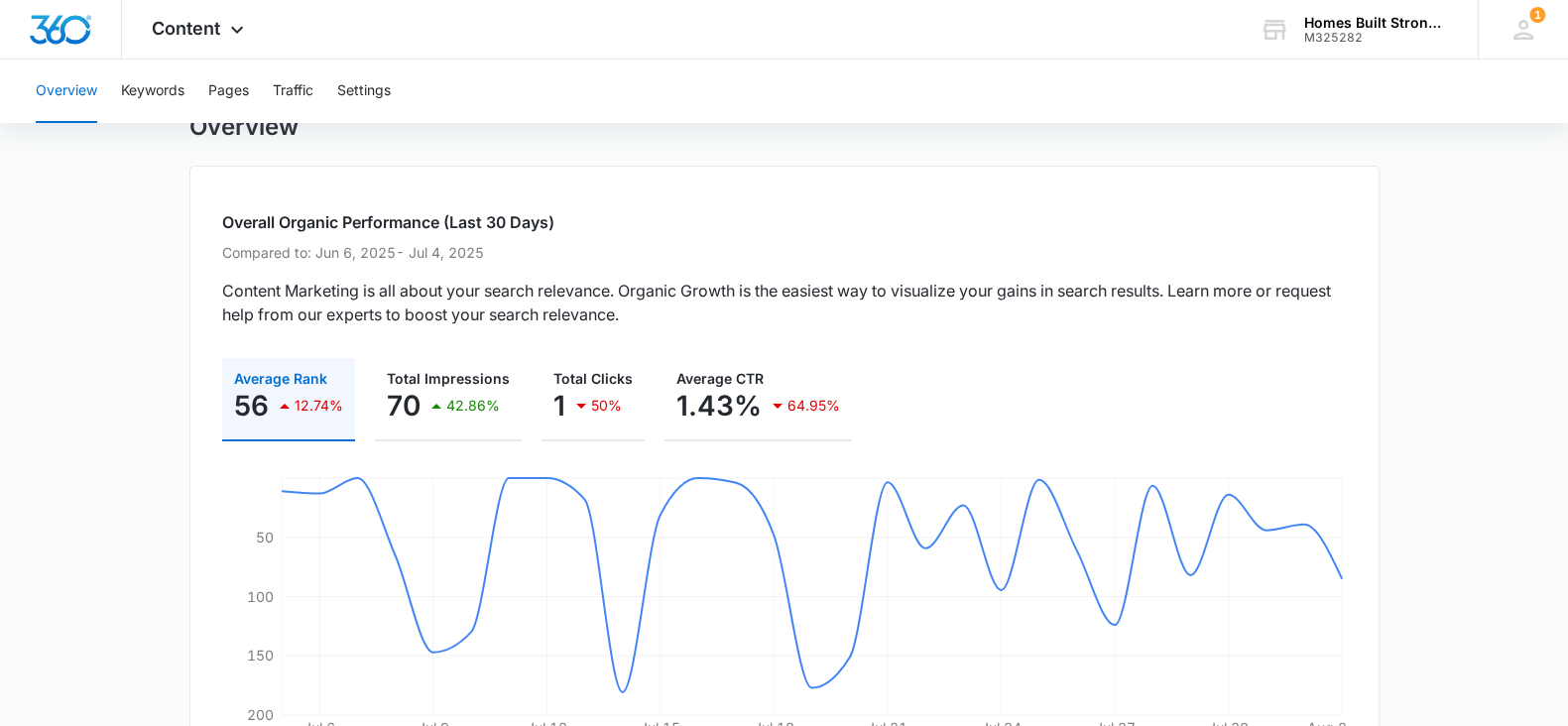 scroll, scrollTop: 0, scrollLeft: 0, axis: both 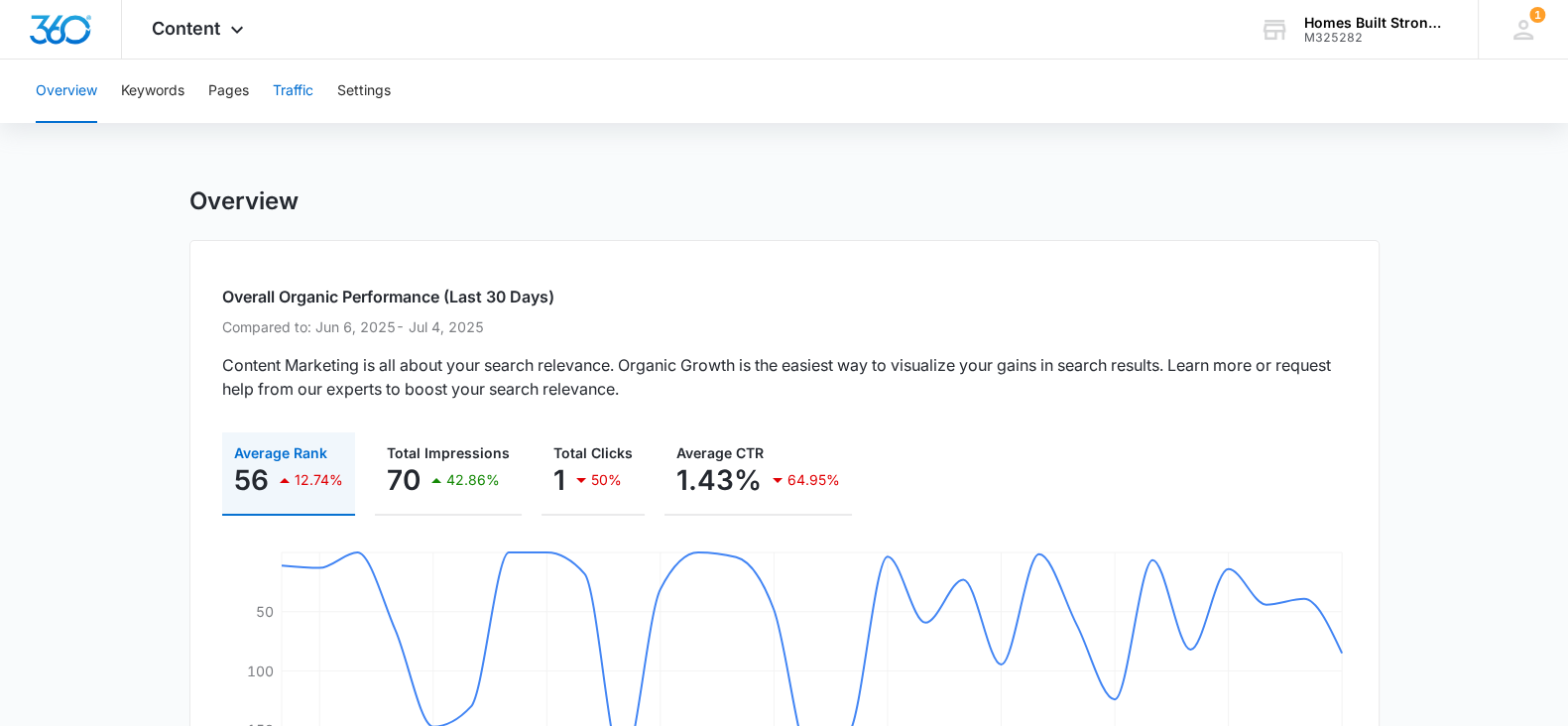 click on "Traffic" at bounding box center [293, 91] 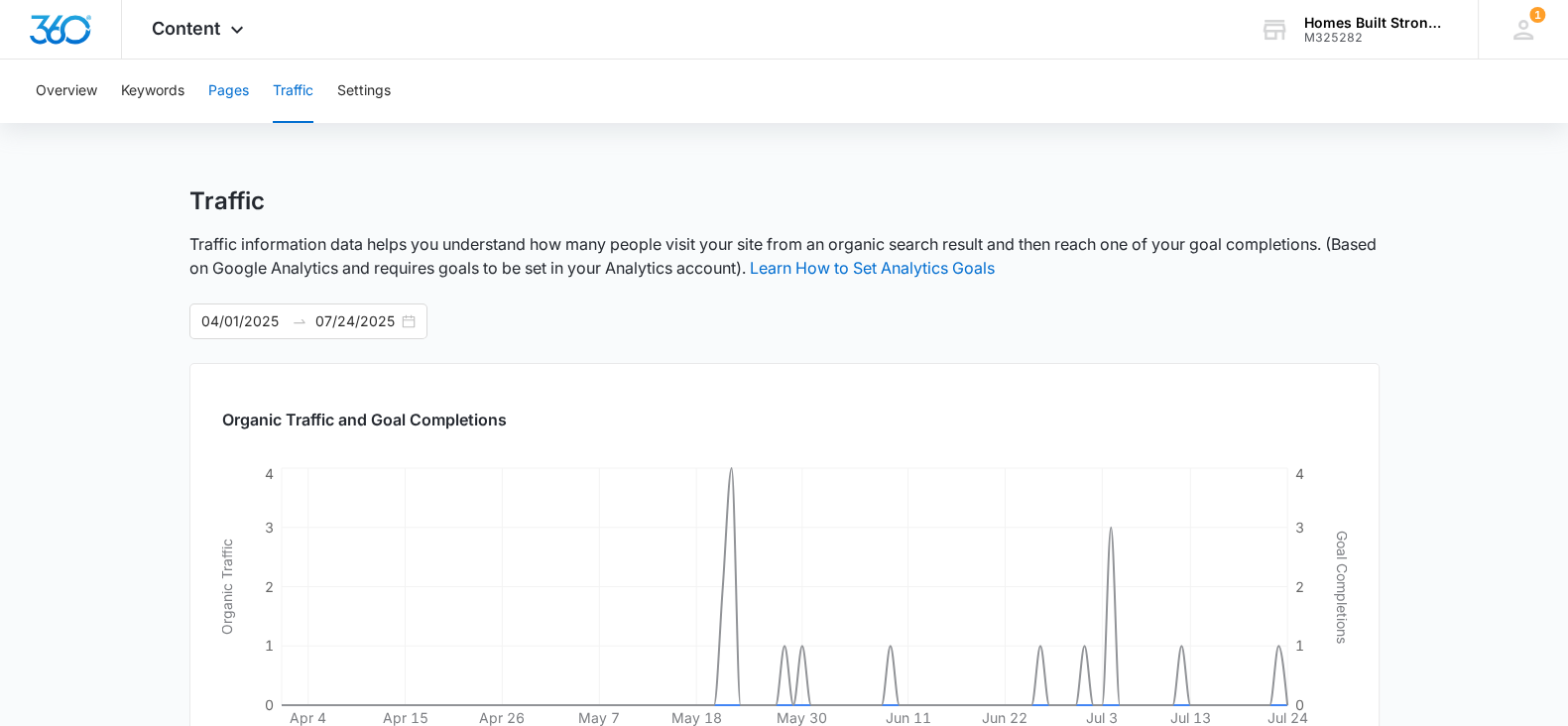 click on "Pages" at bounding box center (228, 91) 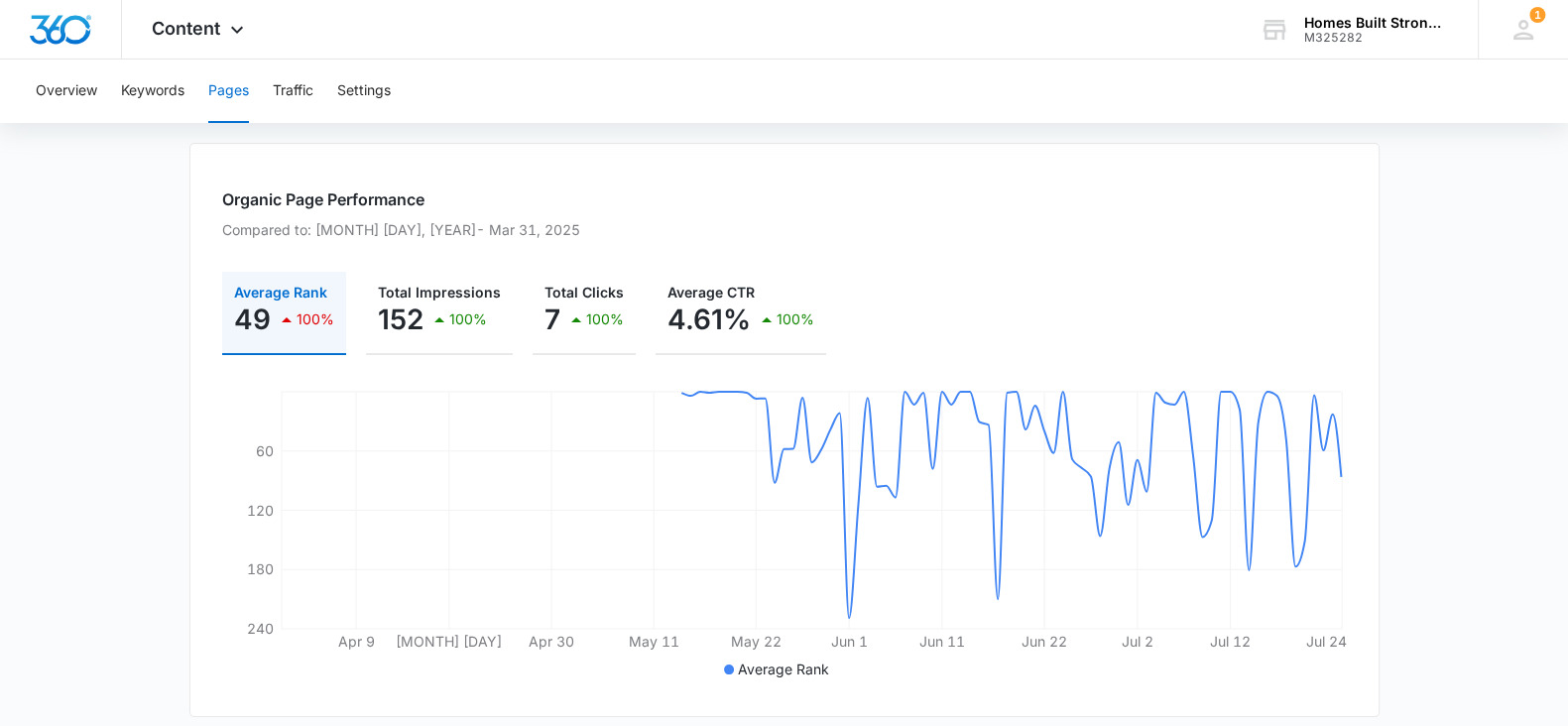 scroll, scrollTop: 247, scrollLeft: 0, axis: vertical 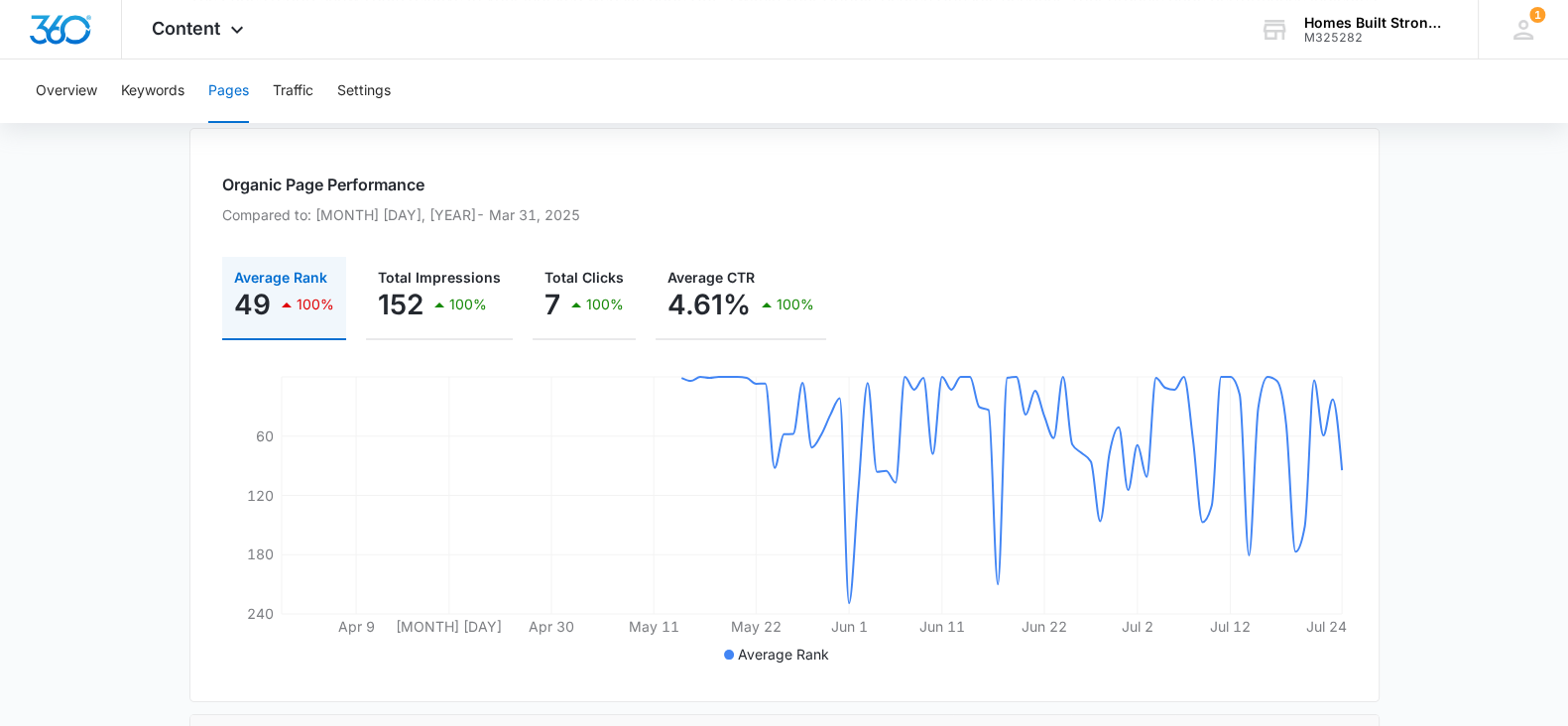 click on "Apr 9 Apr 19 Apr 30 May 11 May 22 Jun 1 Jun 11 Jun 22 Jul 2 Jul 12 Jul 24 60 120 180 240" 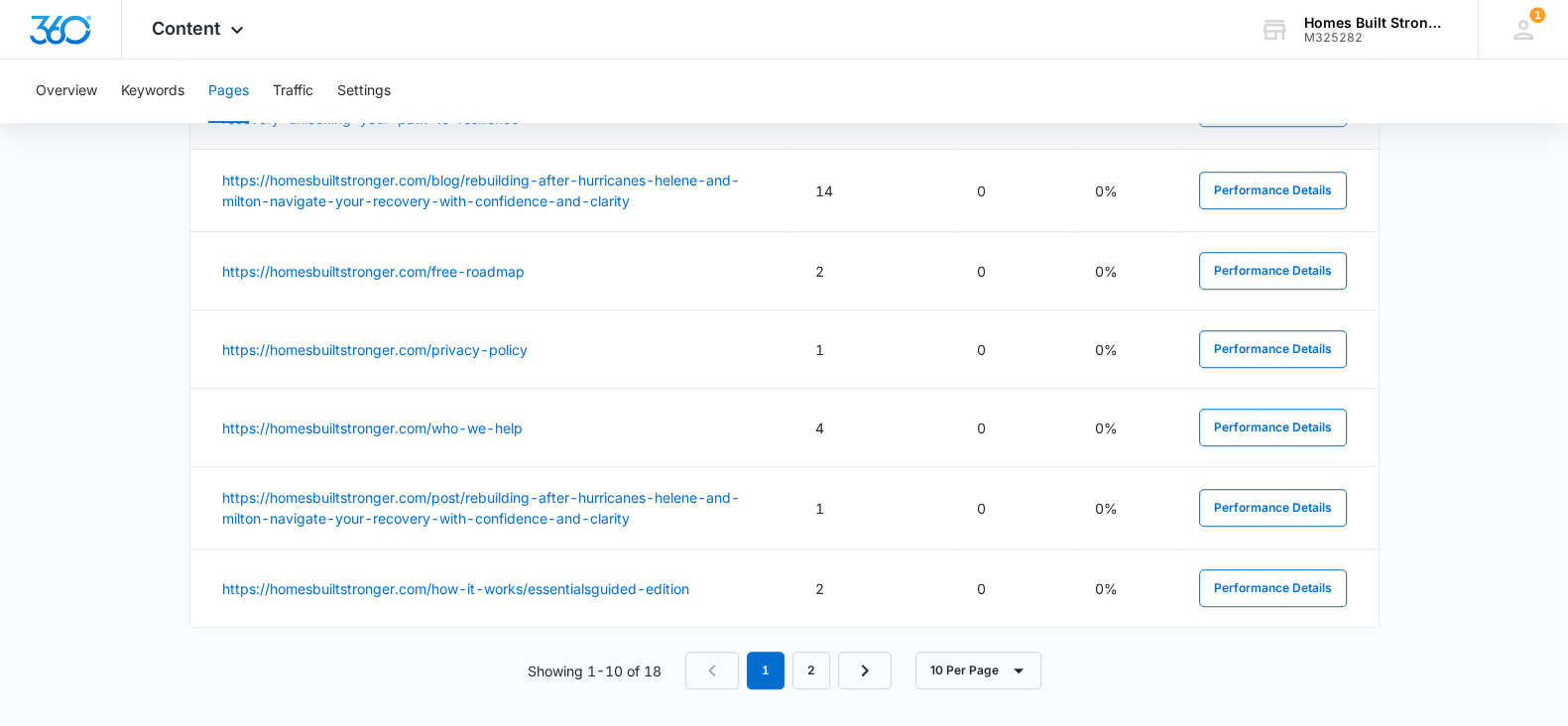 scroll, scrollTop: 1261, scrollLeft: 0, axis: vertical 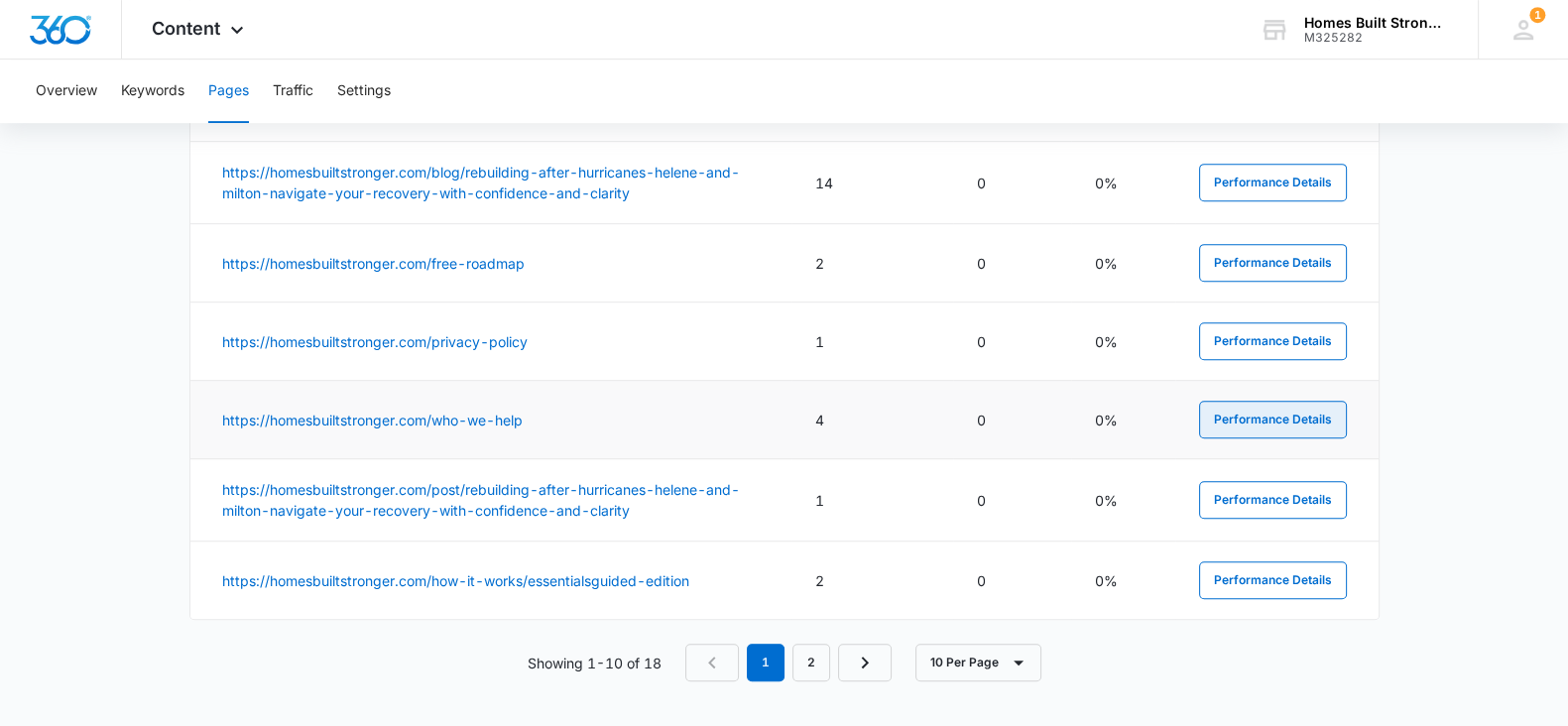 click on "Performance Details" at bounding box center (1272, 420) 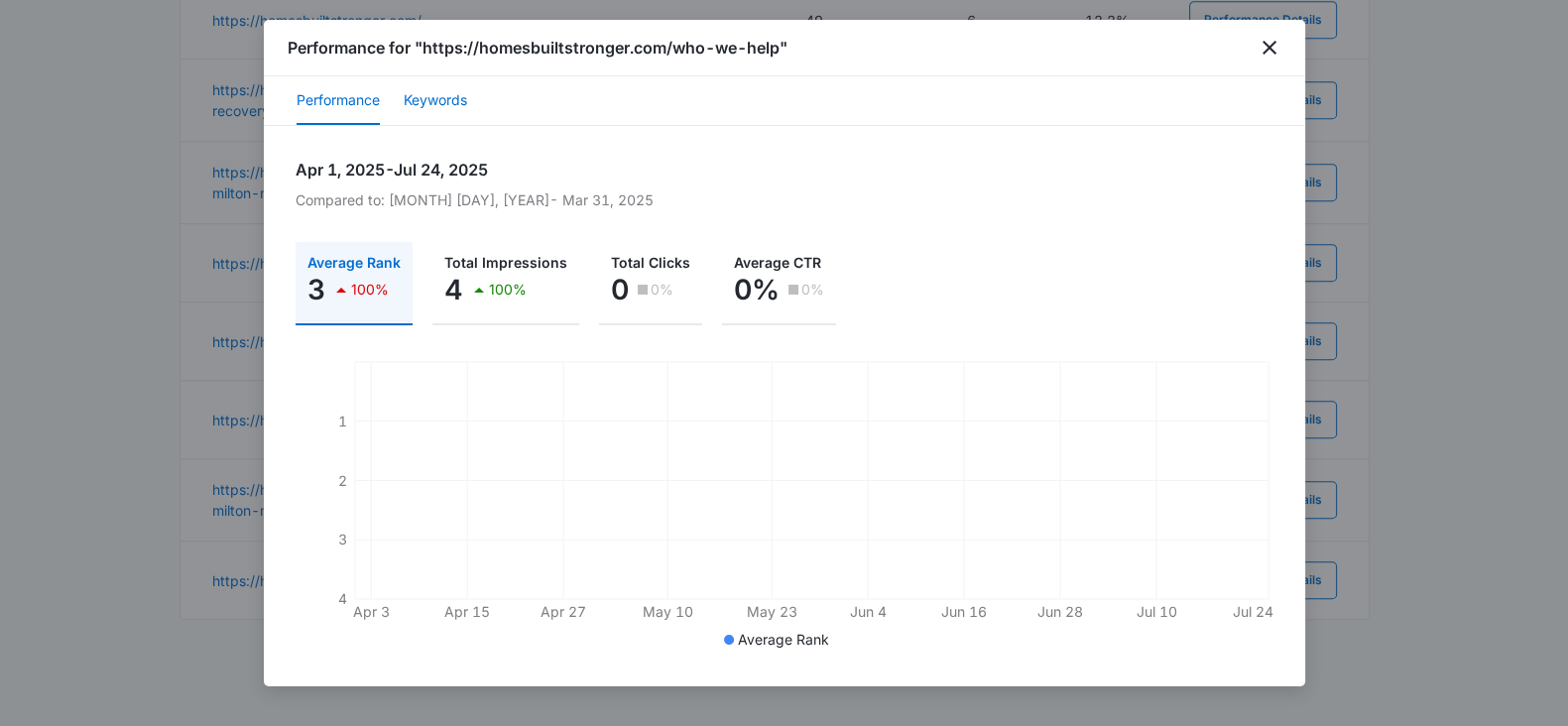 click on "Keywords" at bounding box center [435, 101] 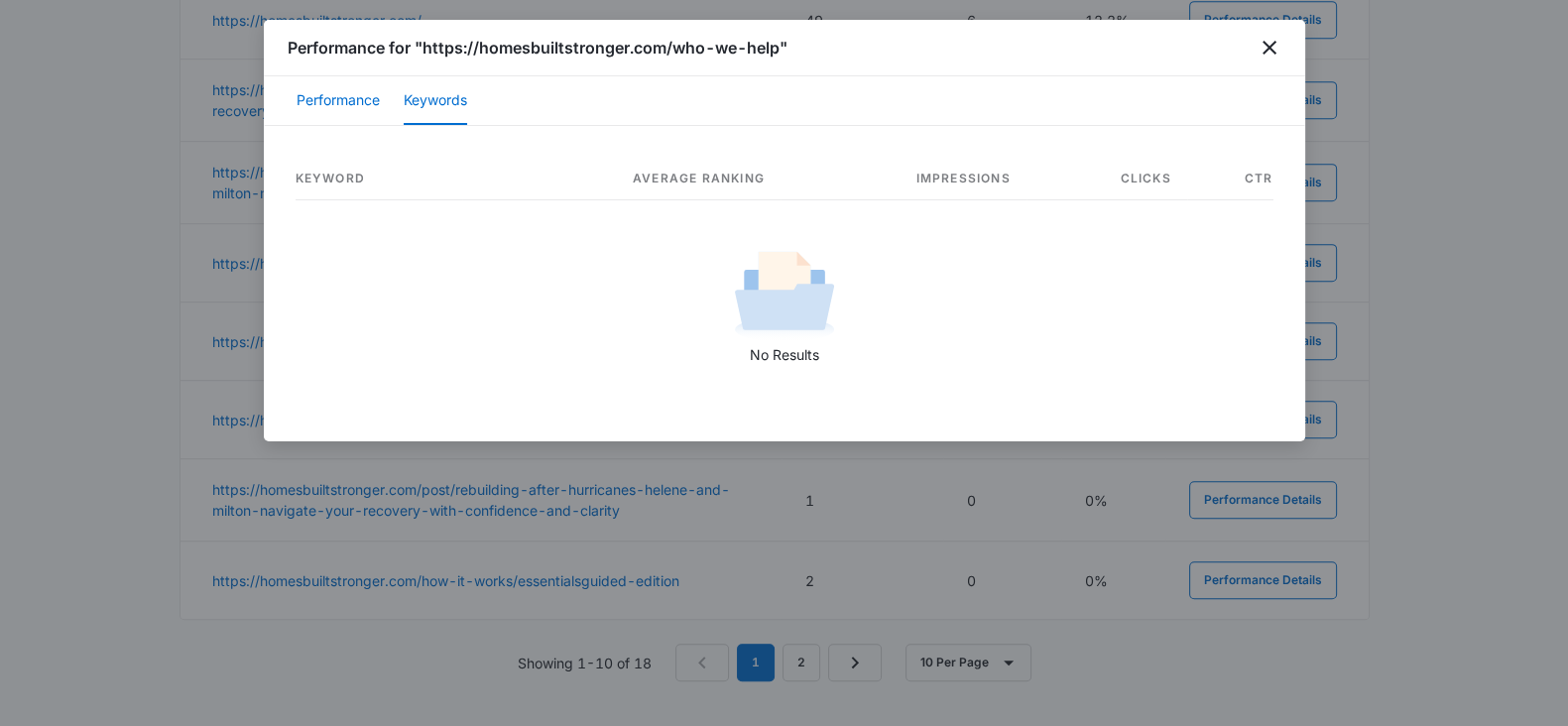 click on "Performance" at bounding box center (338, 101) 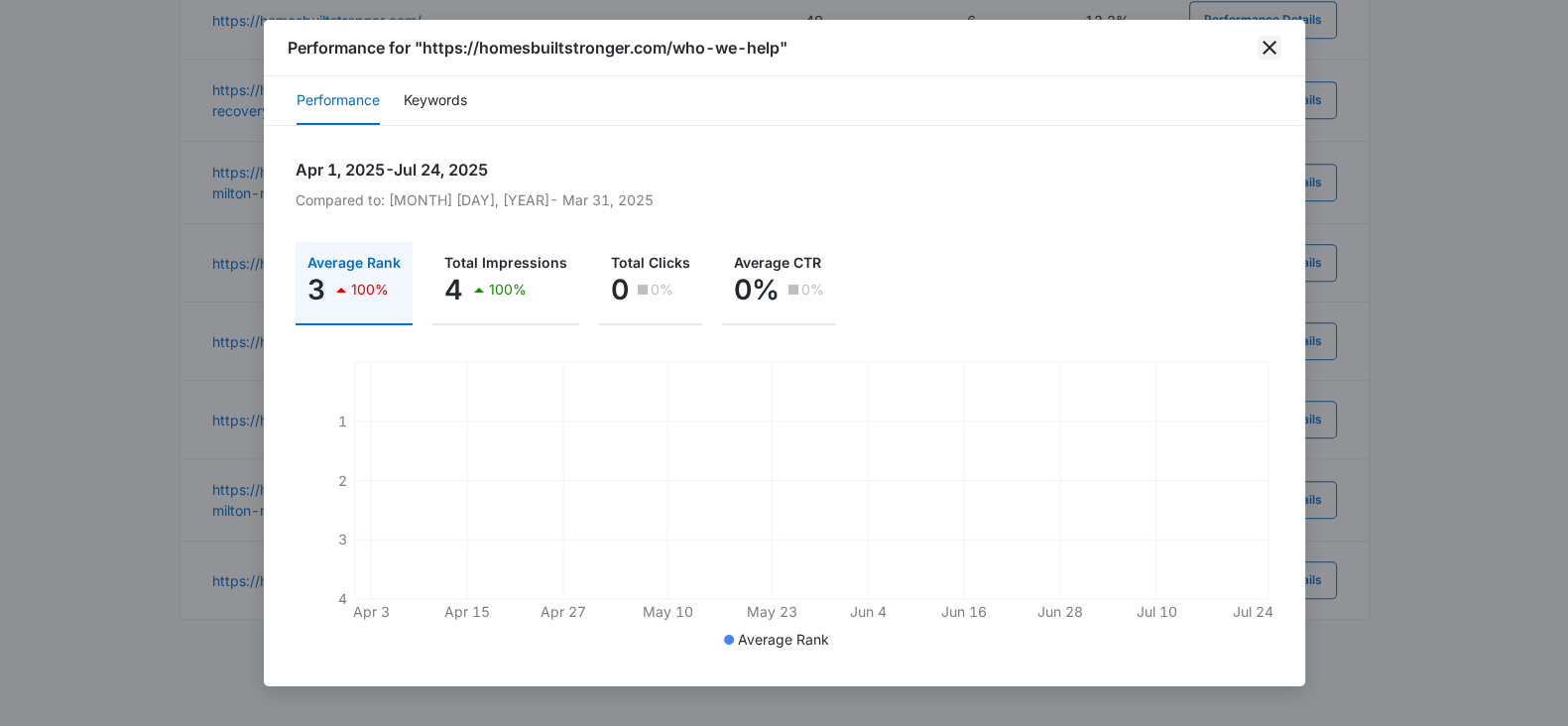 click 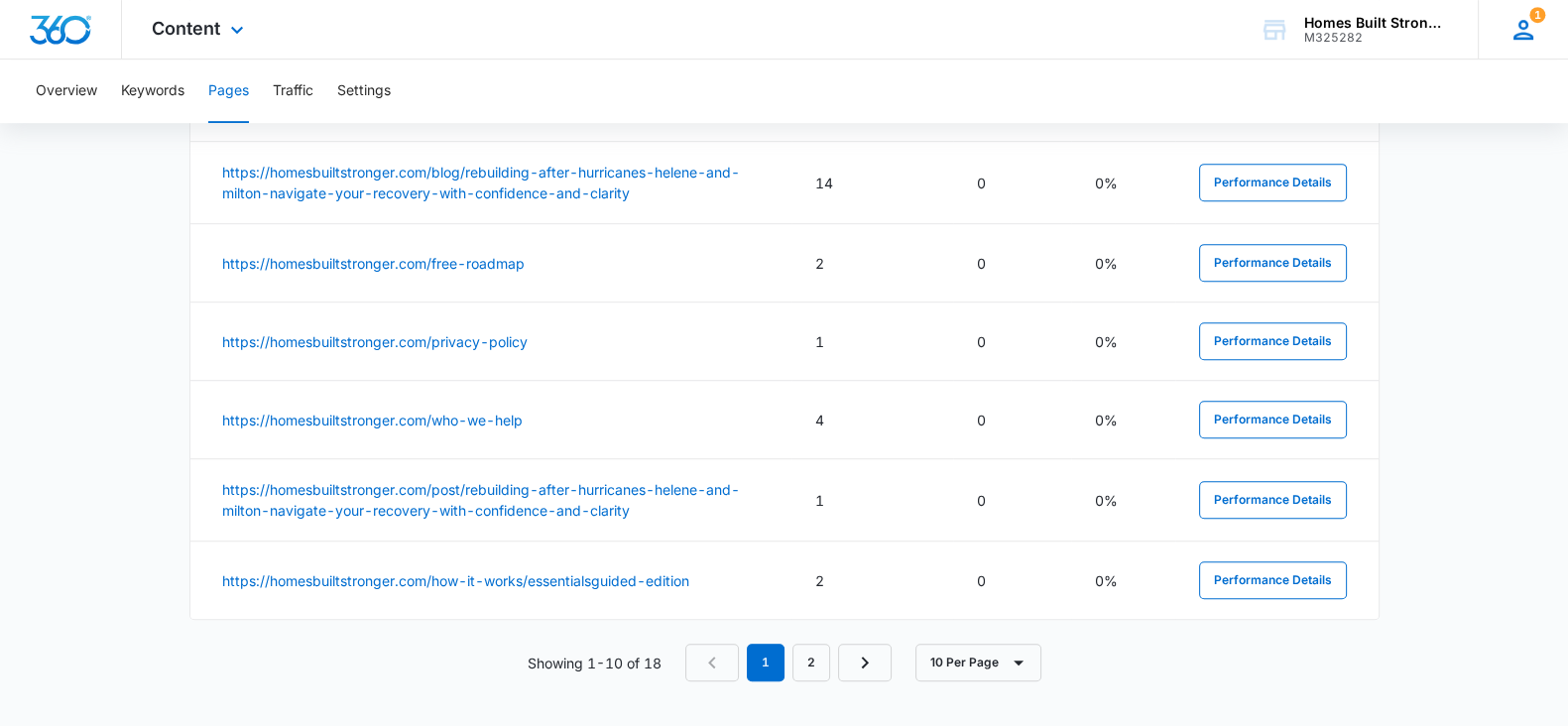 click 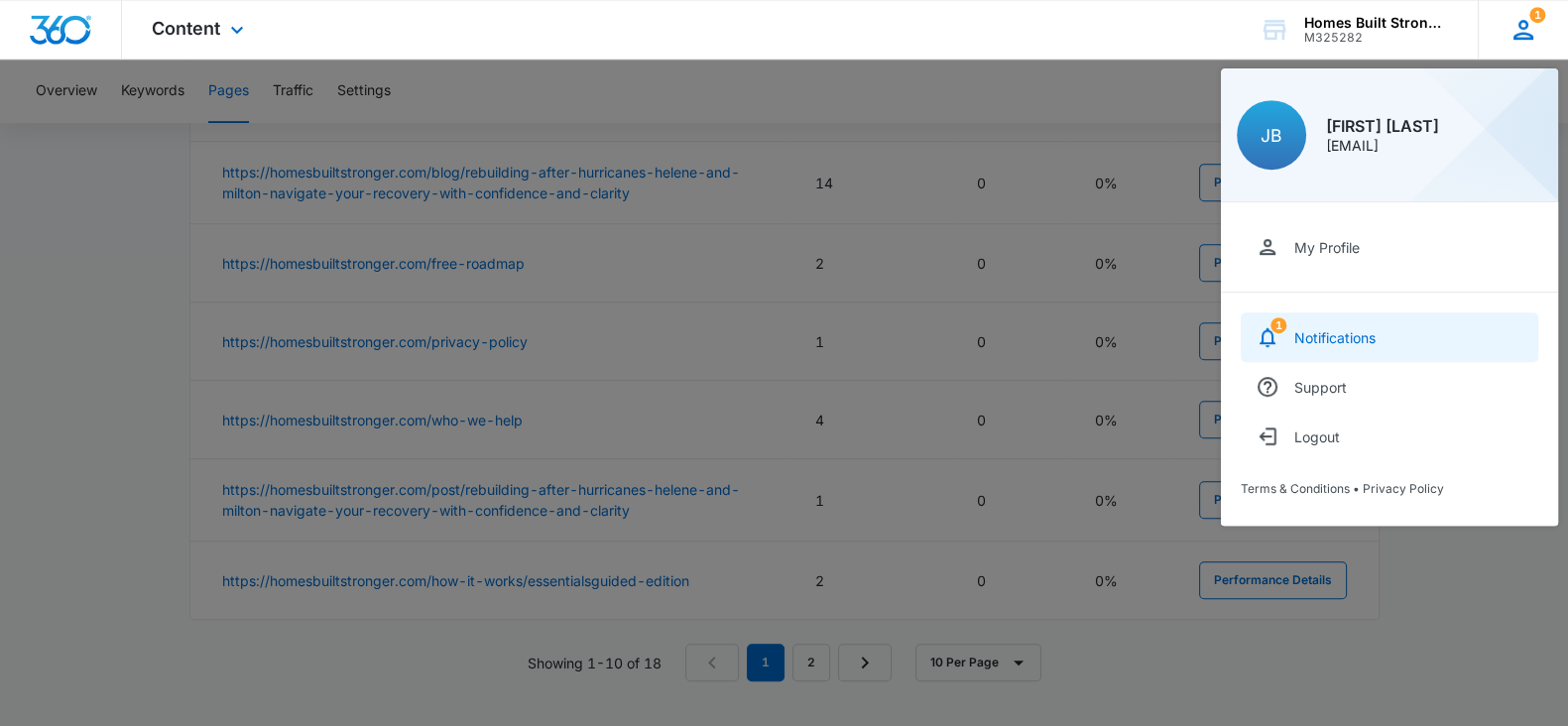 click on "1 Notifications" at bounding box center [1389, 337] 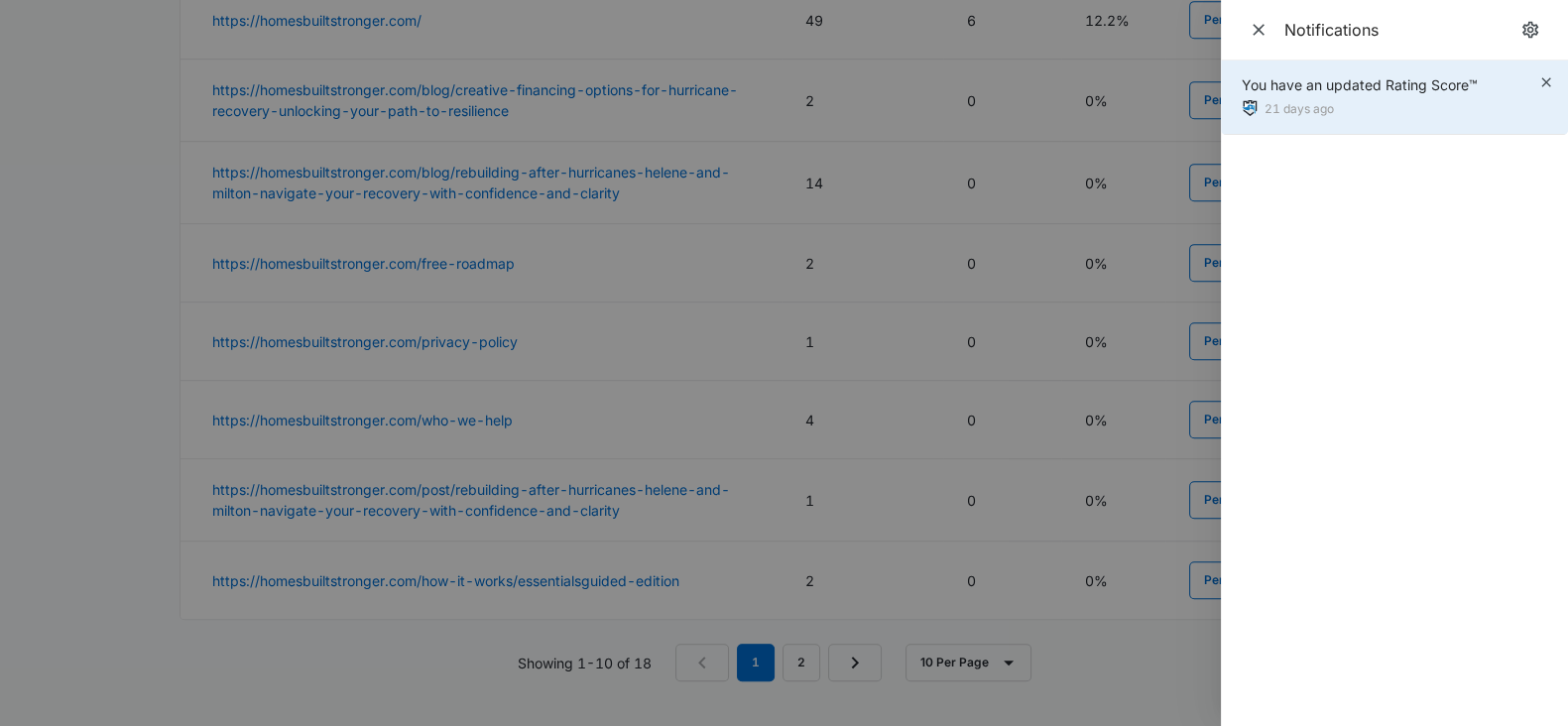 click on "You have an updated Rating Score™ 21 days ago" at bounding box center (1360, 97) 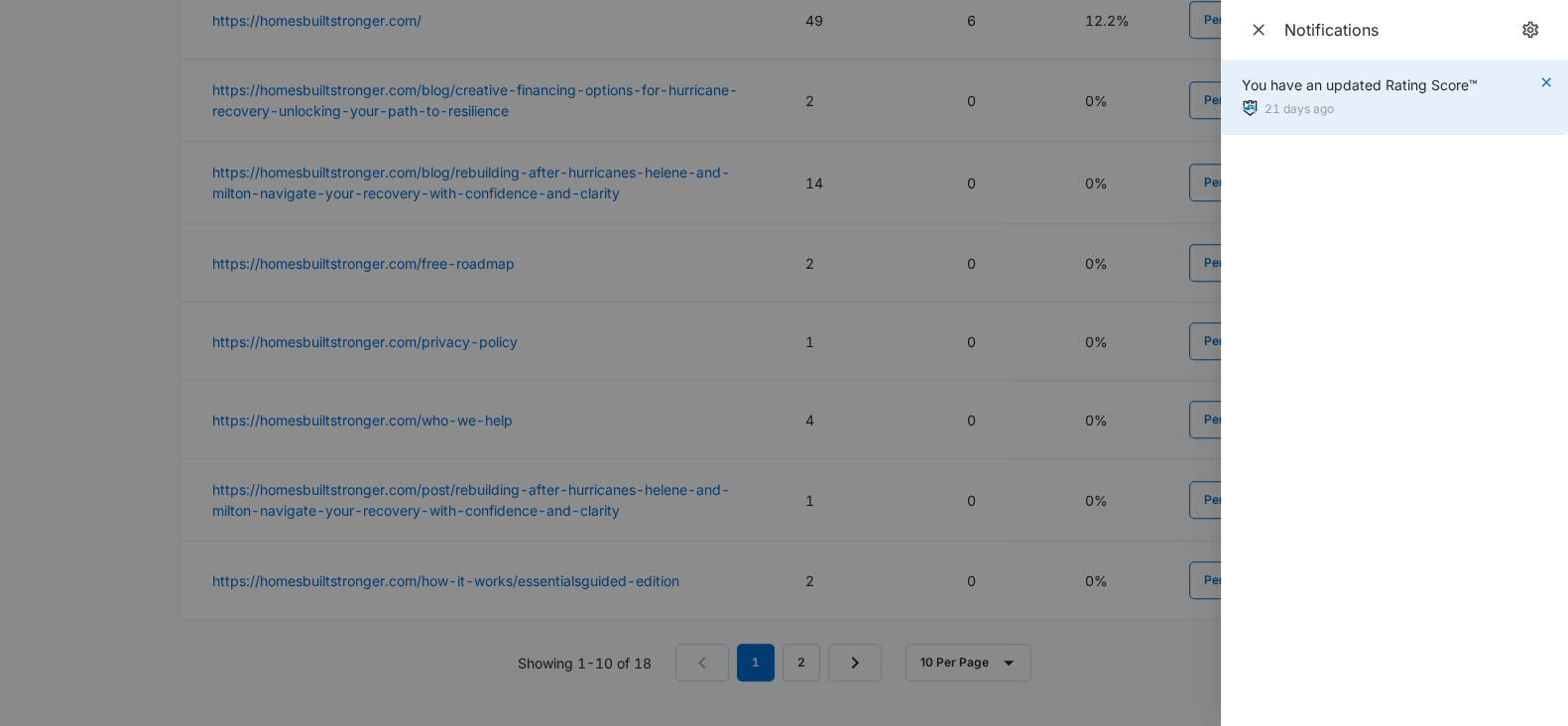 click on "You have an updated Rating Score™ 21 days ago" at bounding box center (1394, 97) 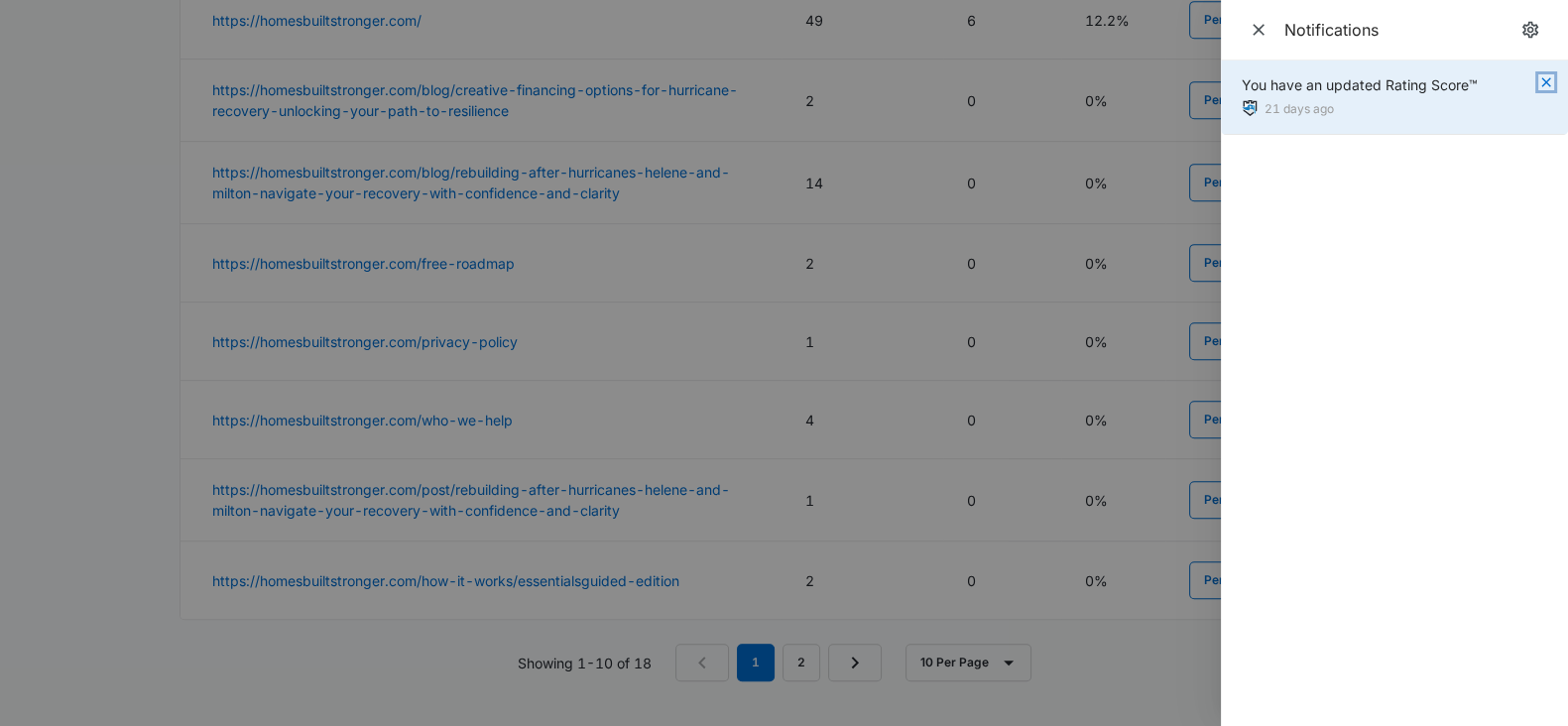 click 